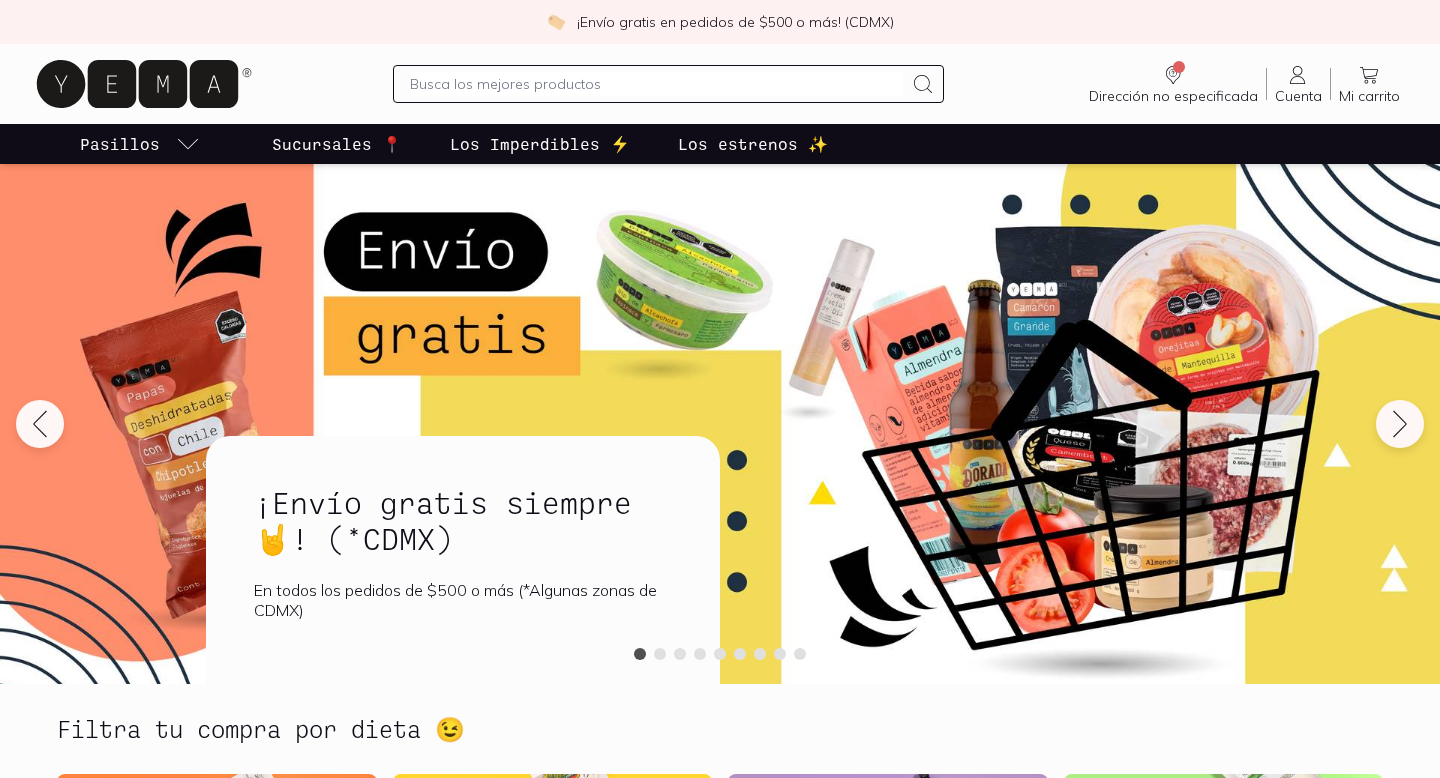 scroll, scrollTop: 0, scrollLeft: 0, axis: both 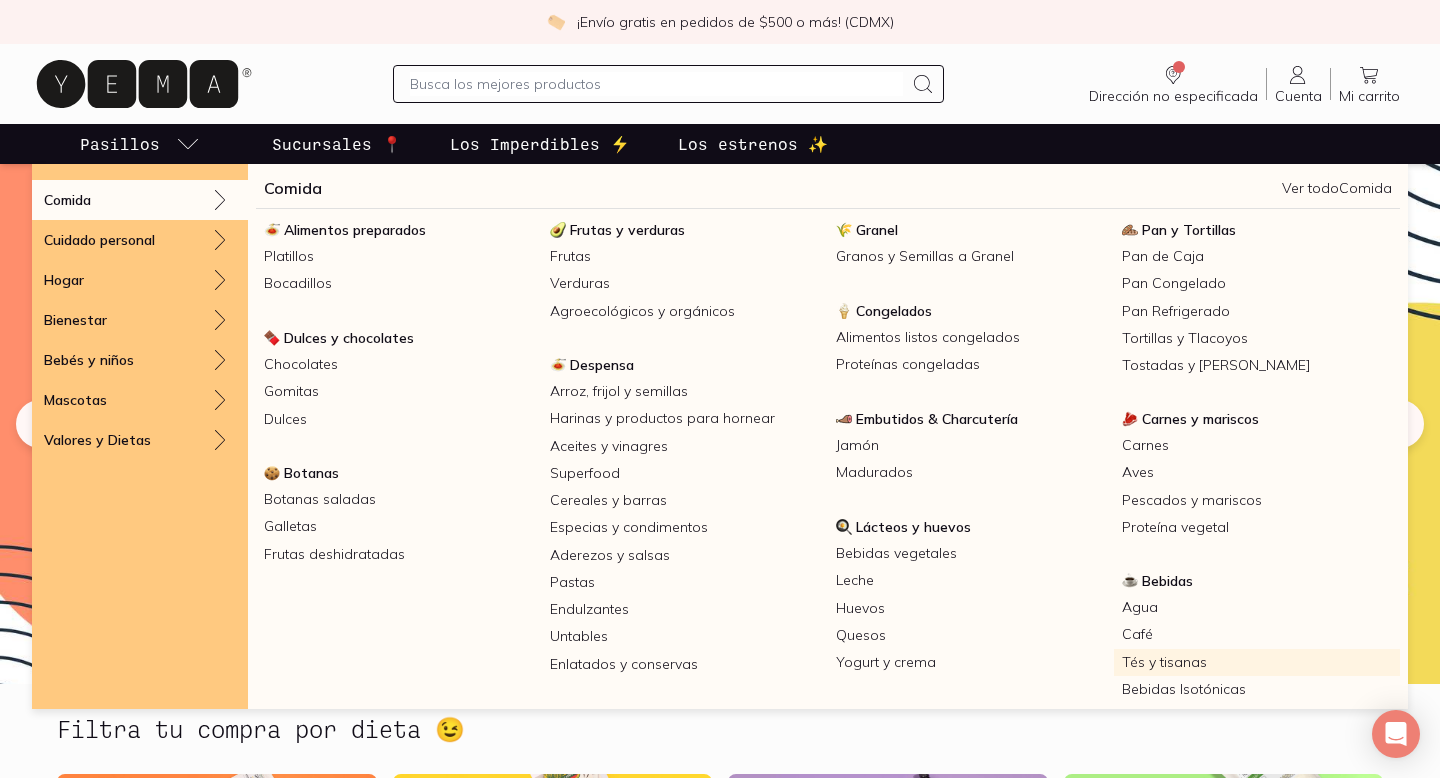 click on "Tés y tisanas" at bounding box center (1257, 662) 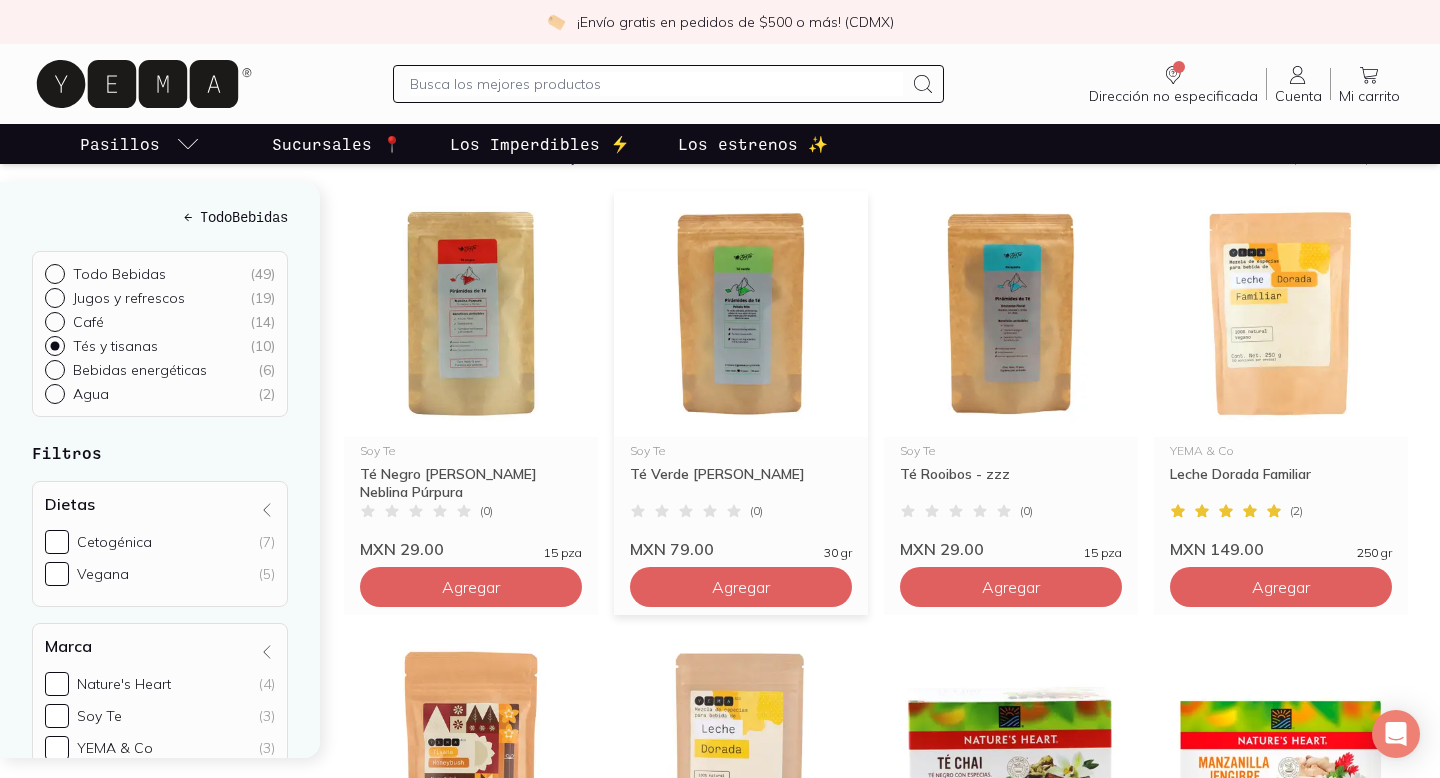 scroll, scrollTop: 215, scrollLeft: 0, axis: vertical 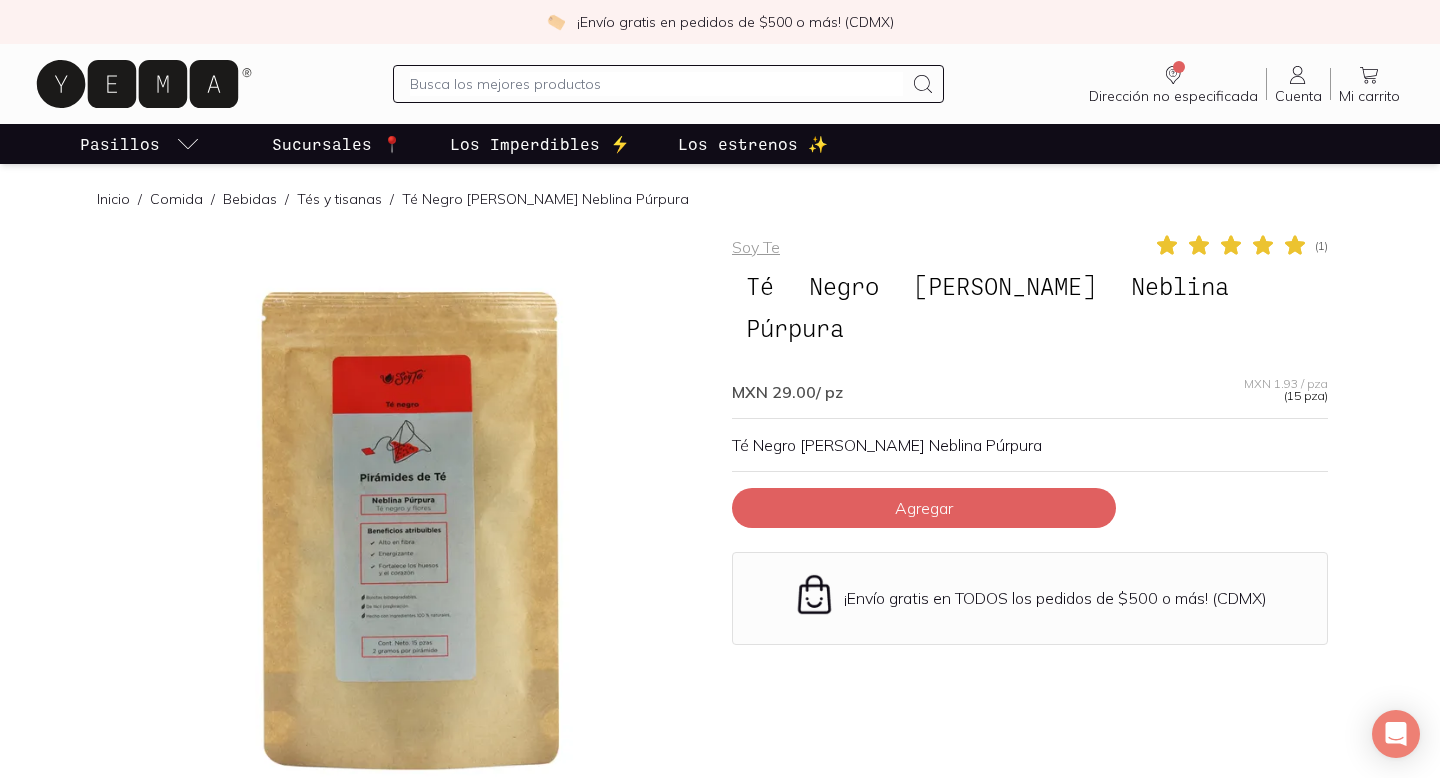 click at bounding box center (410, 531) 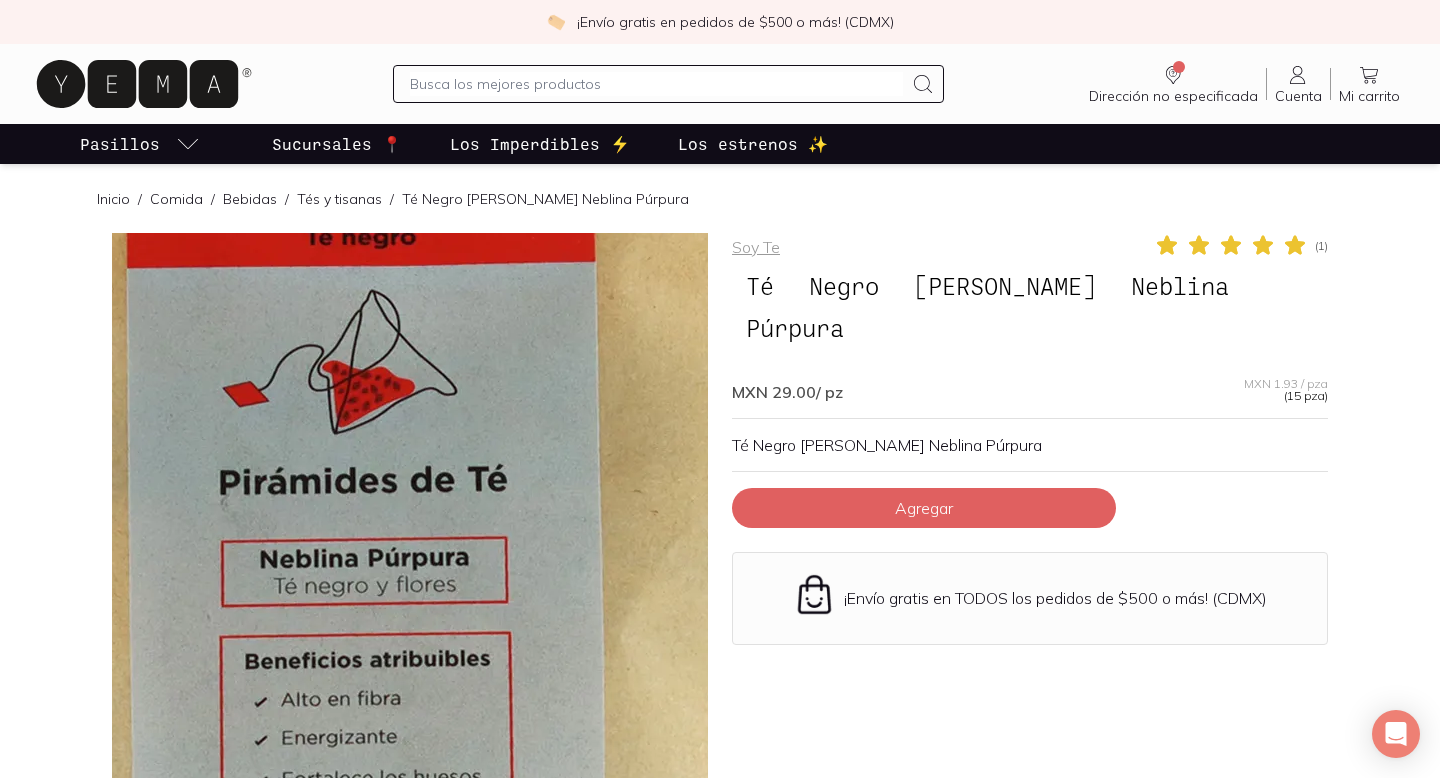 click at bounding box center (386, 661) 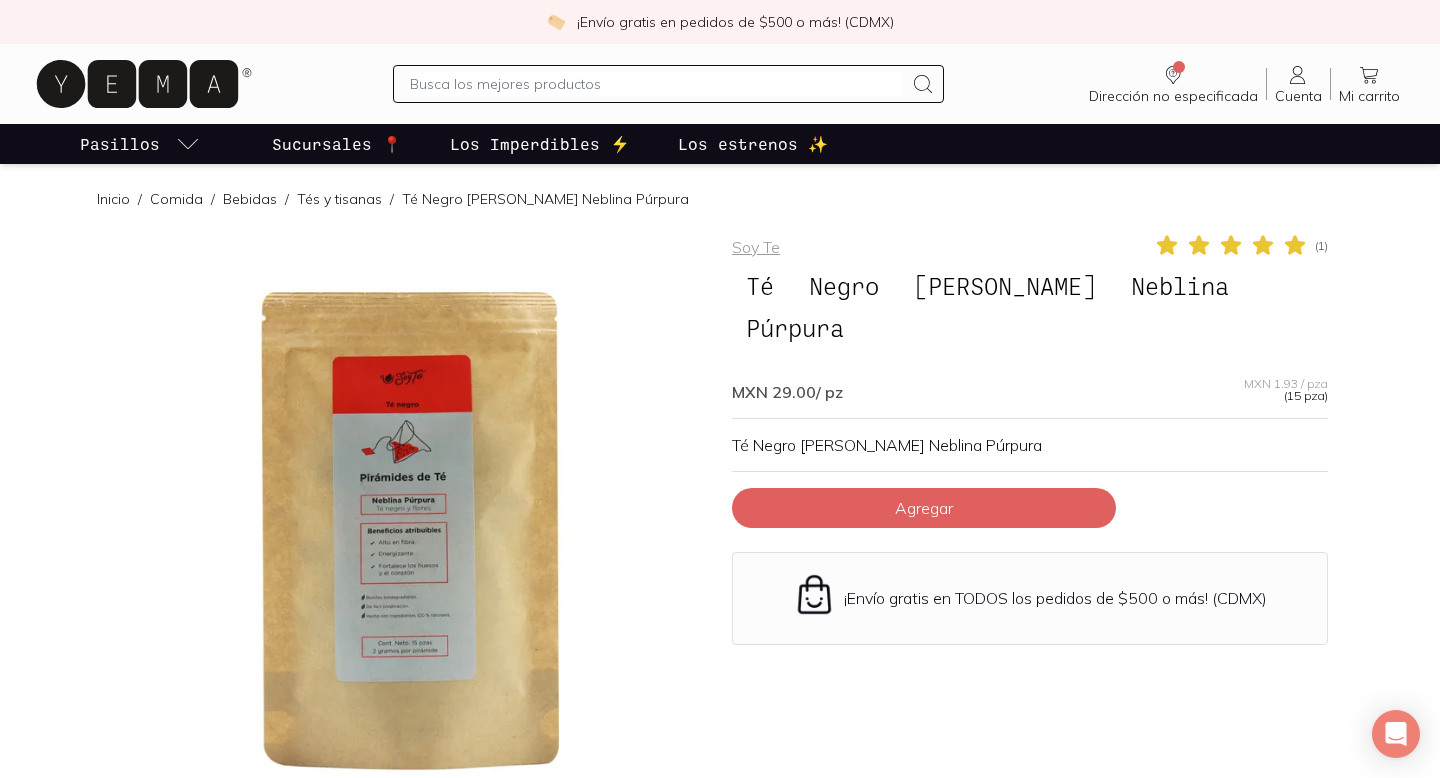 click at bounding box center [410, 531] 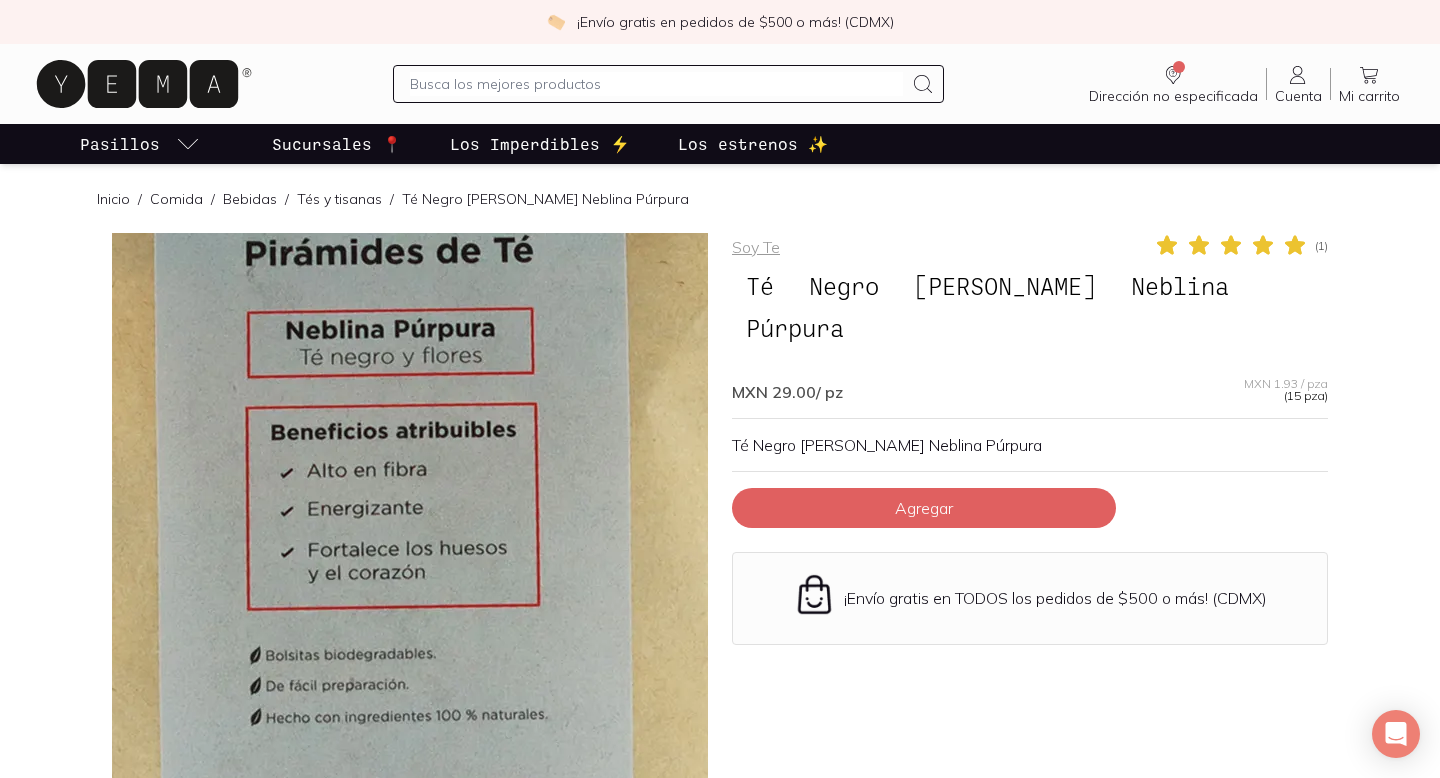 click at bounding box center (412, 432) 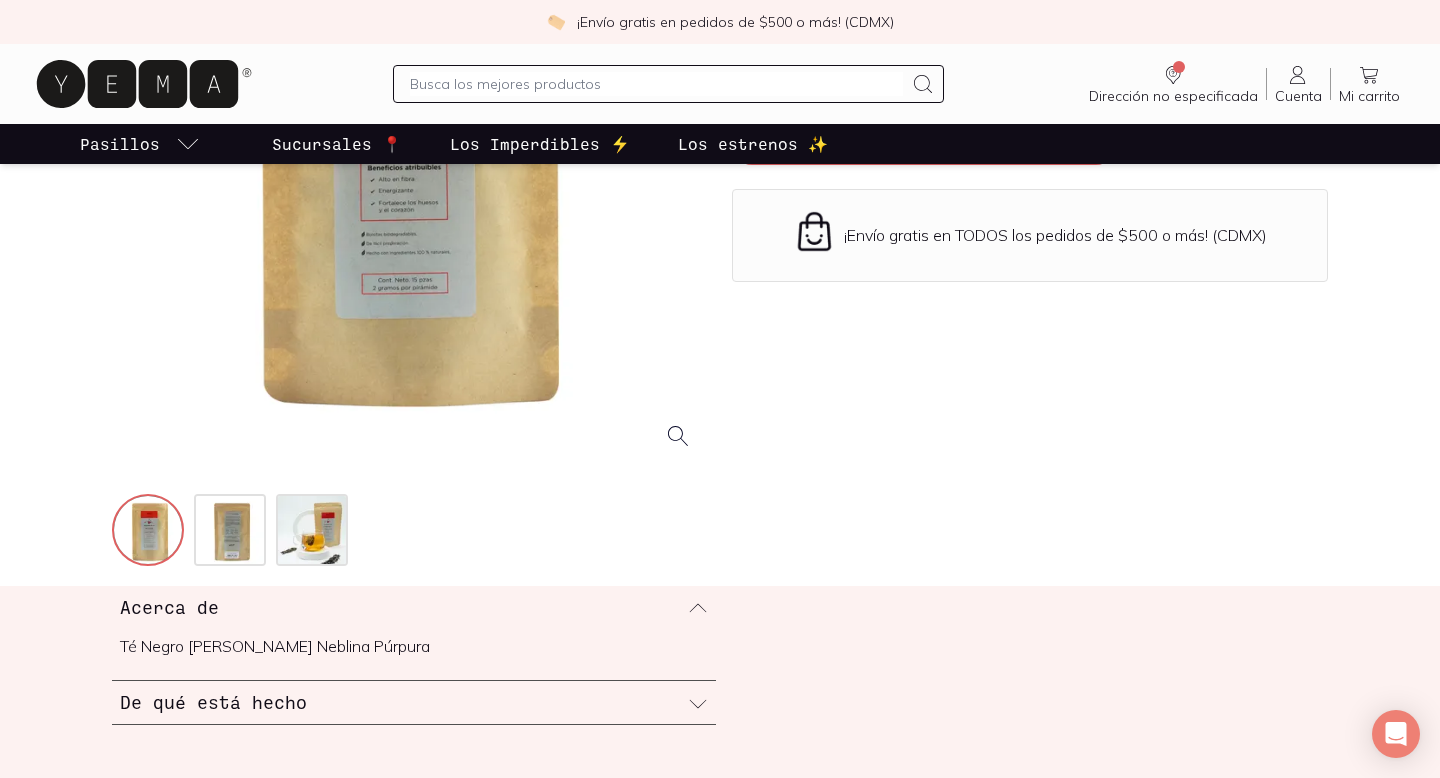 scroll, scrollTop: 364, scrollLeft: 0, axis: vertical 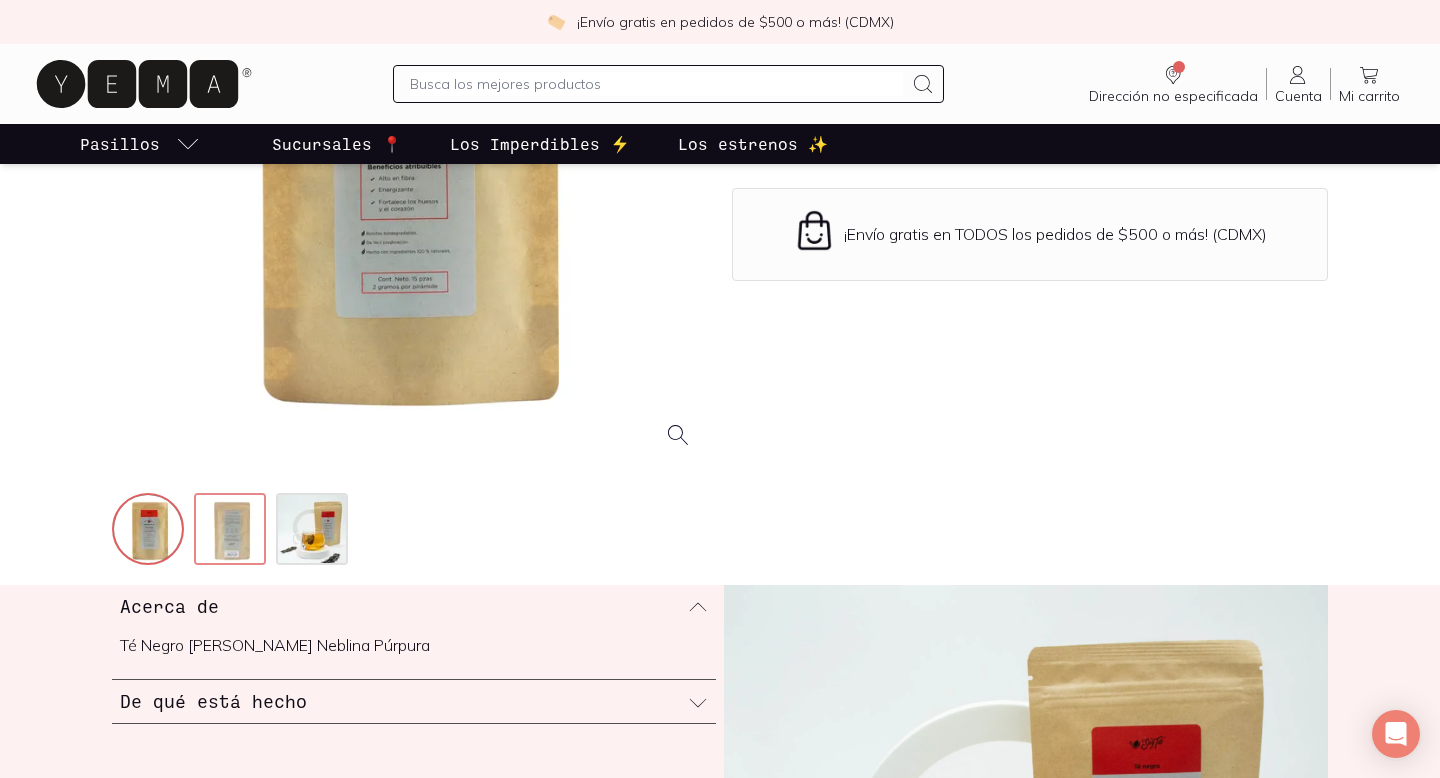click at bounding box center [232, 531] 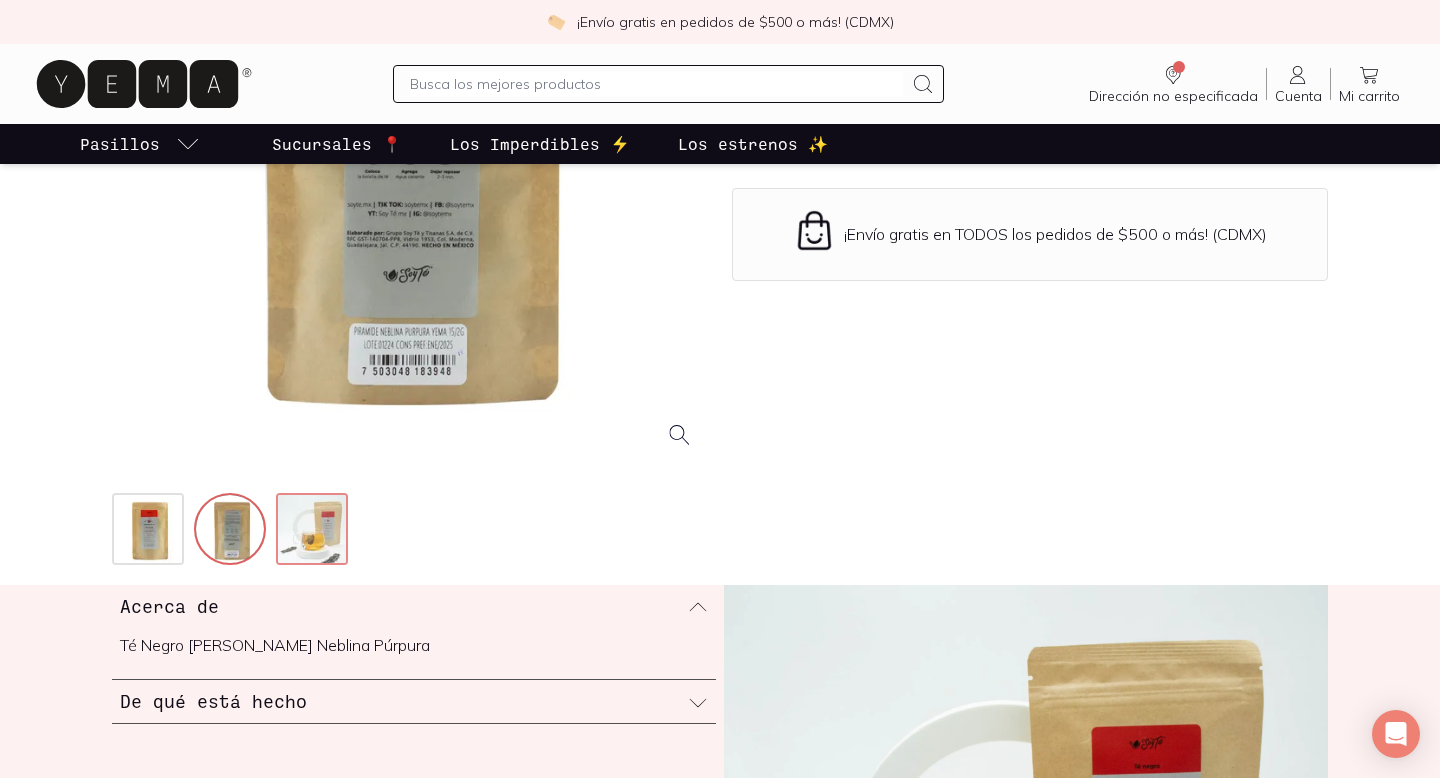 click at bounding box center (314, 531) 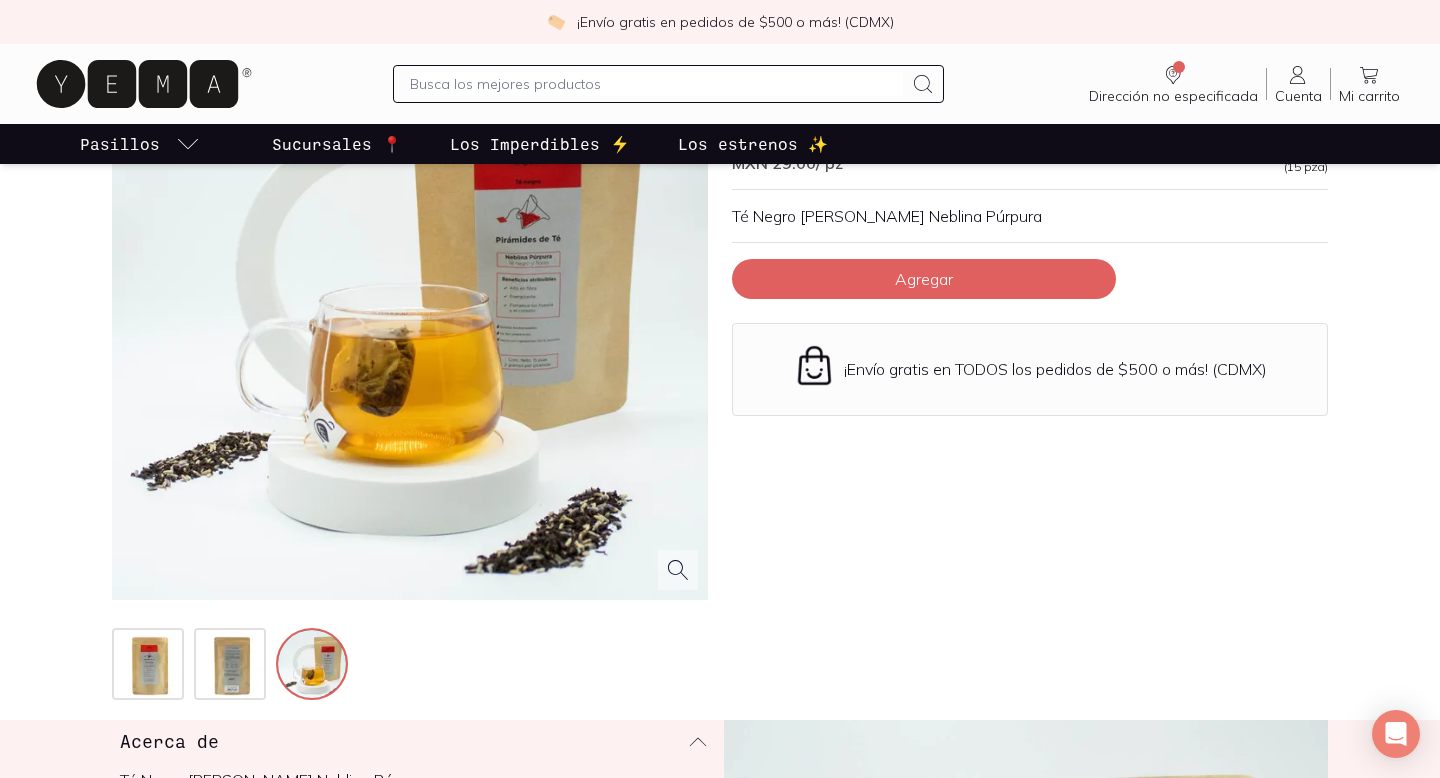 scroll, scrollTop: 228, scrollLeft: 0, axis: vertical 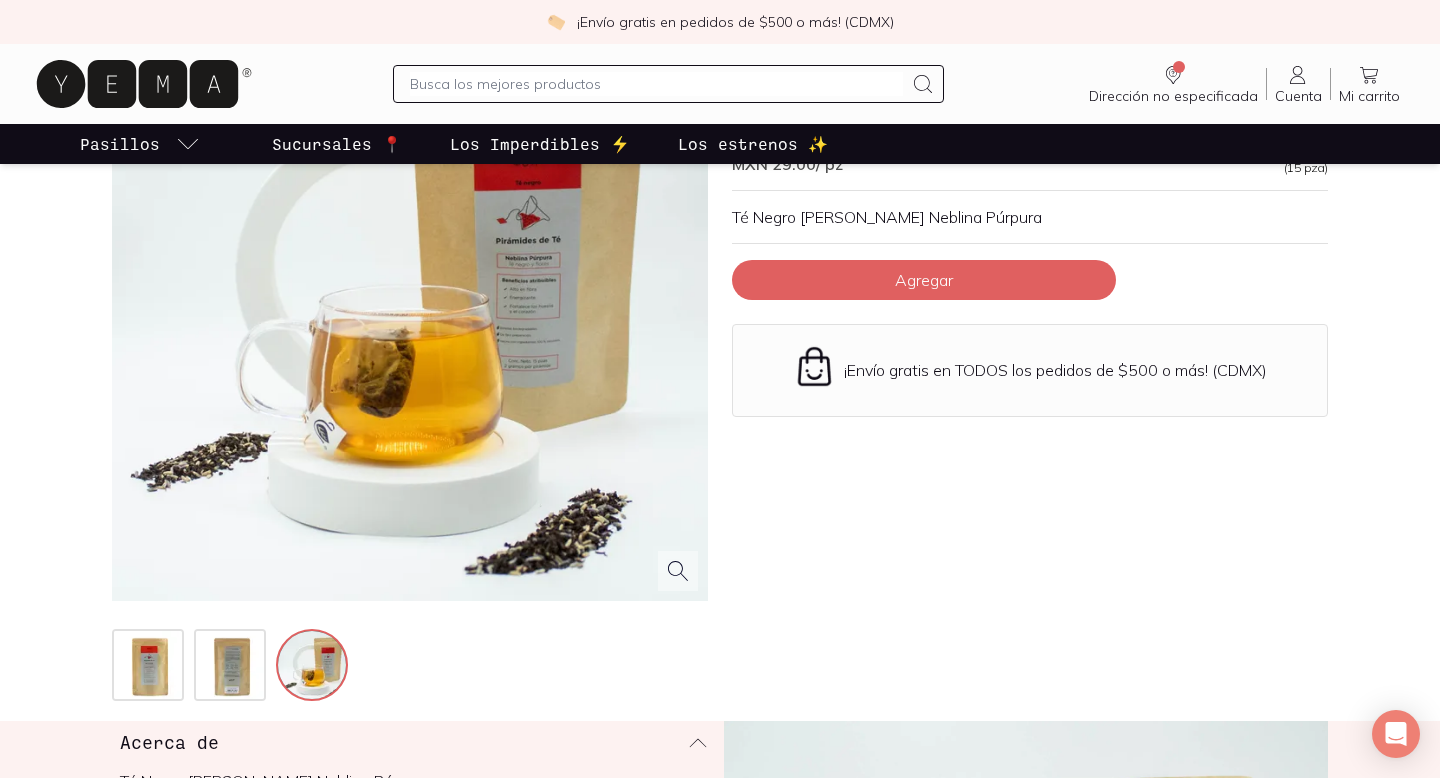 click at bounding box center (410, 303) 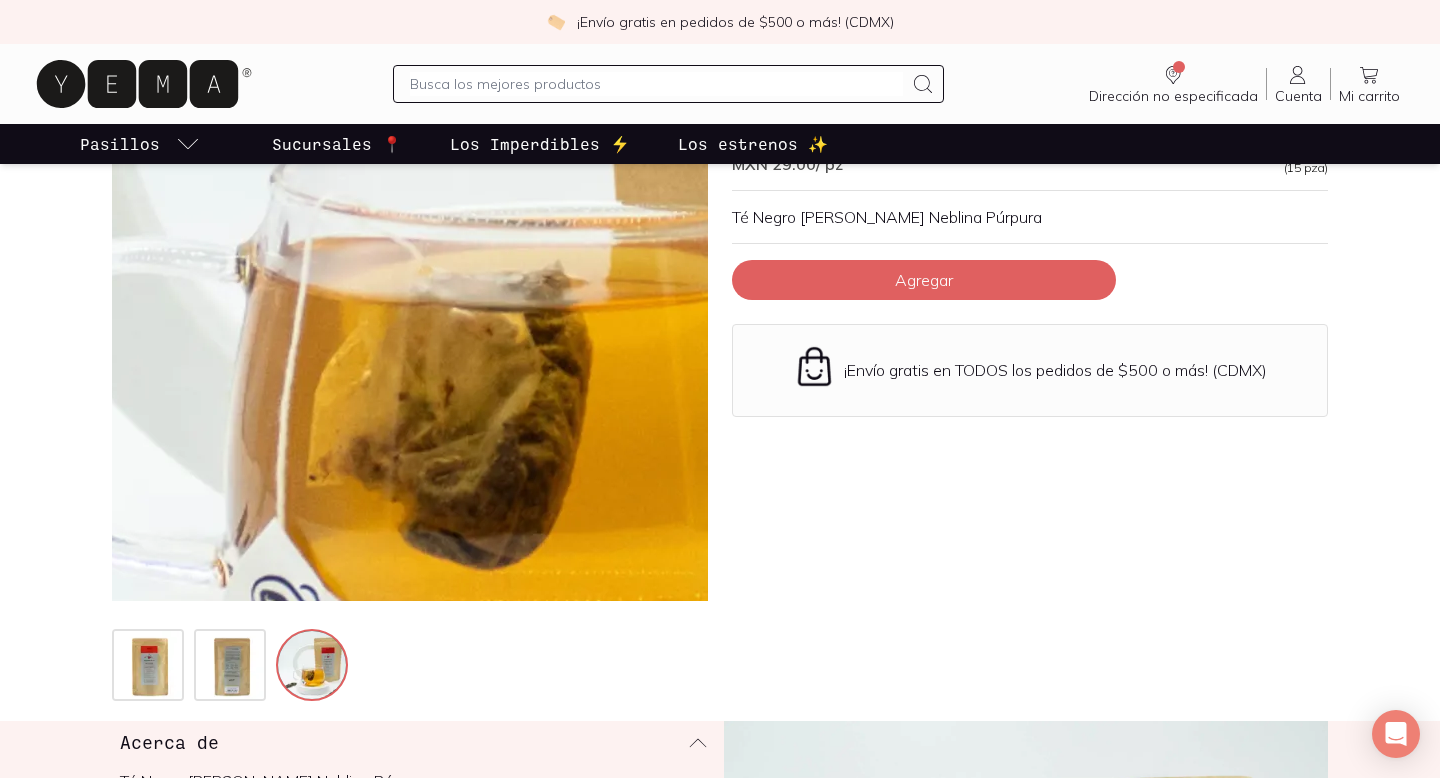 click at bounding box center (573, 183) 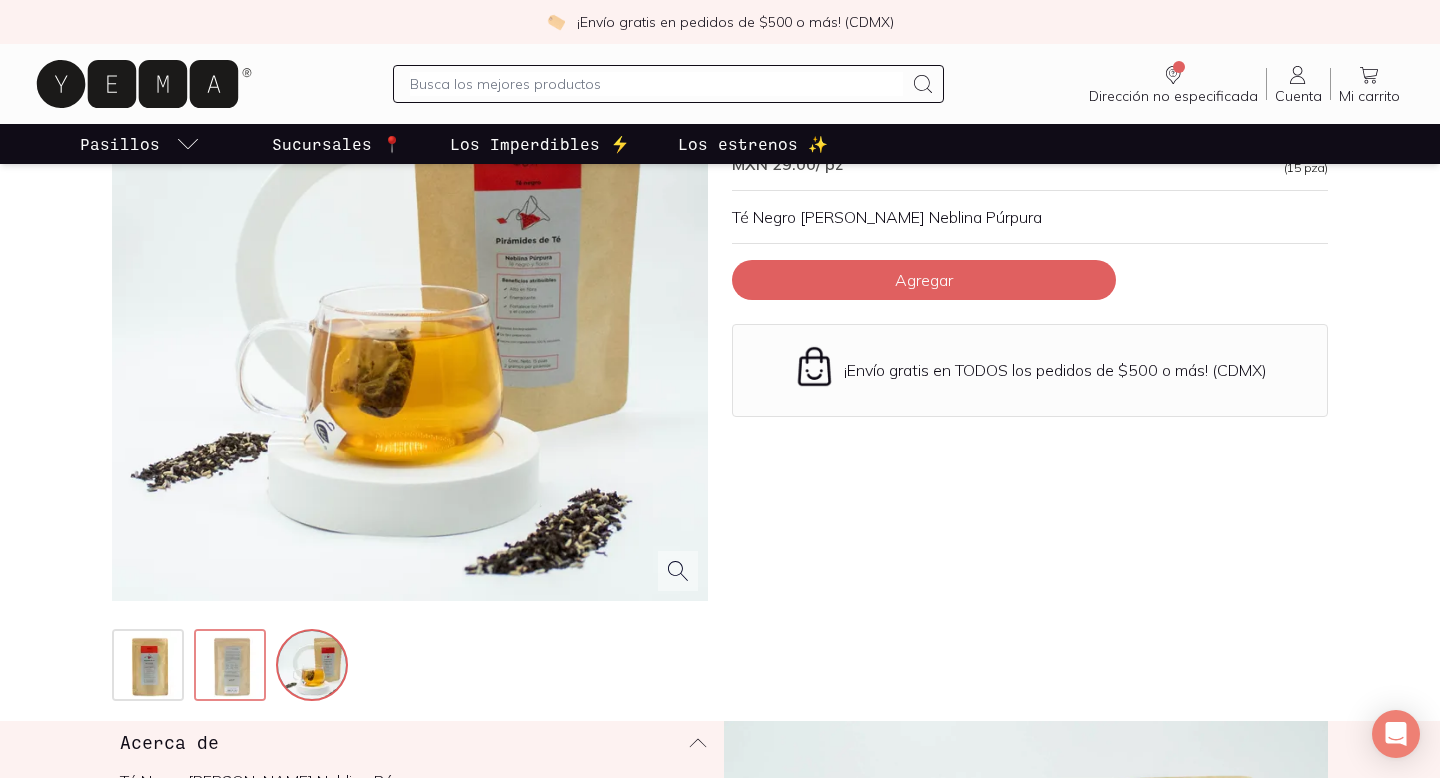 click at bounding box center [232, 667] 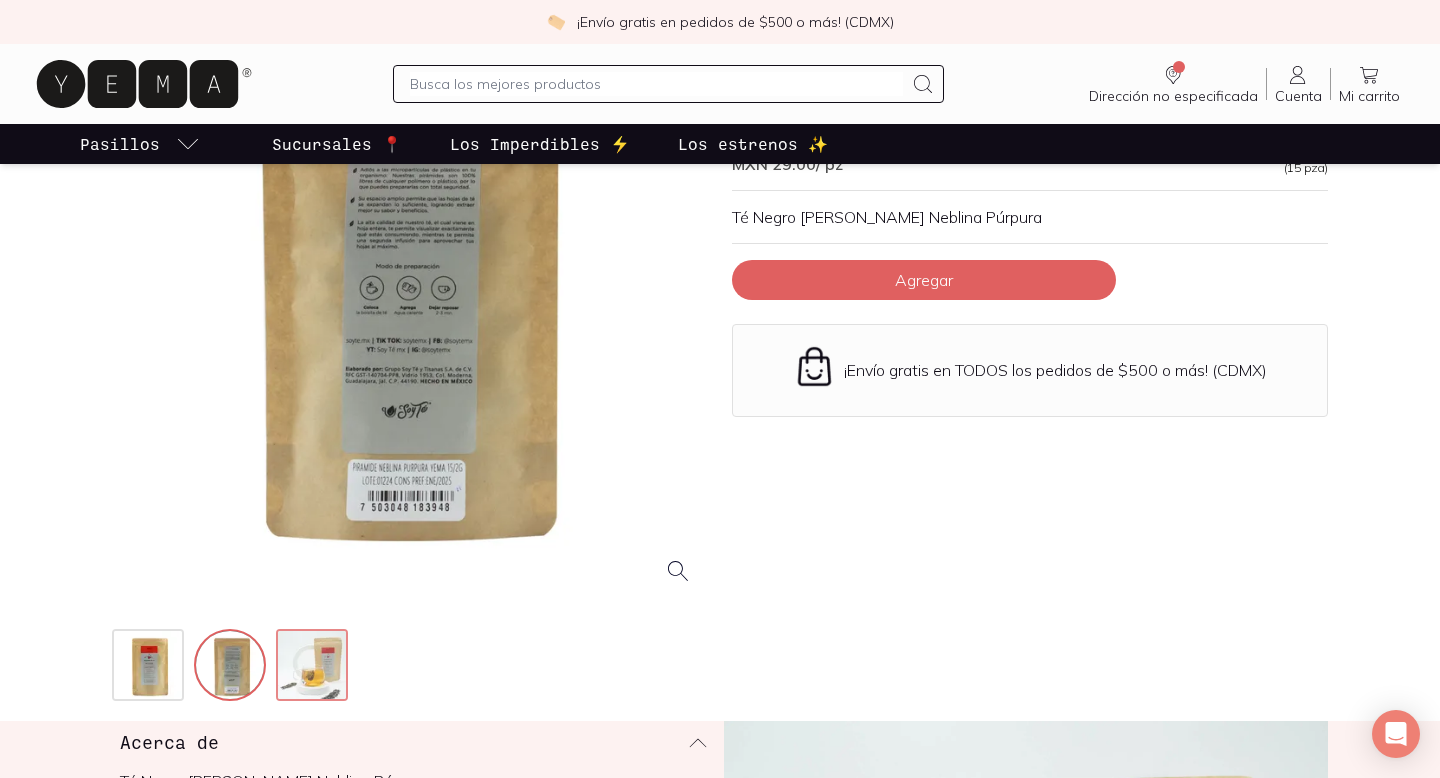 click at bounding box center (314, 667) 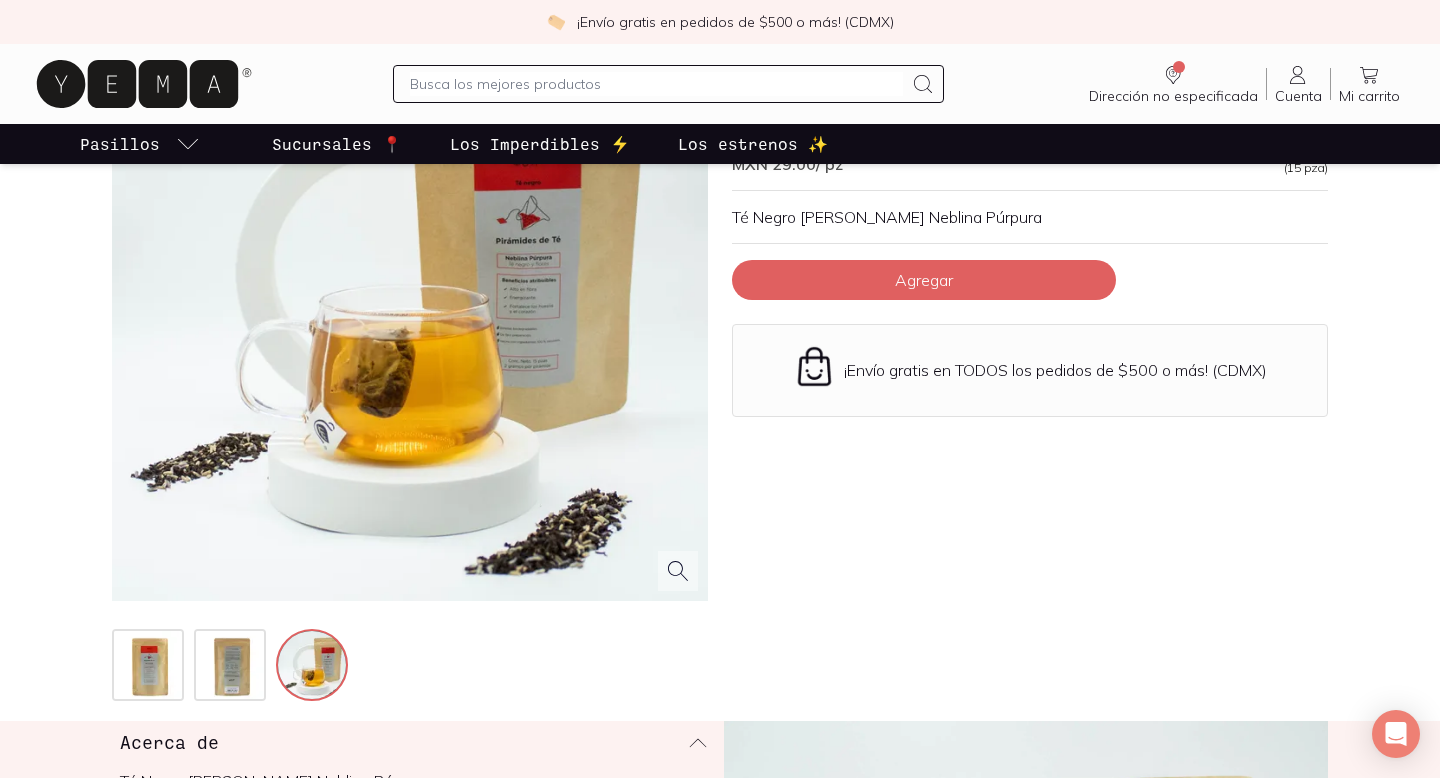 click at bounding box center [410, 303] 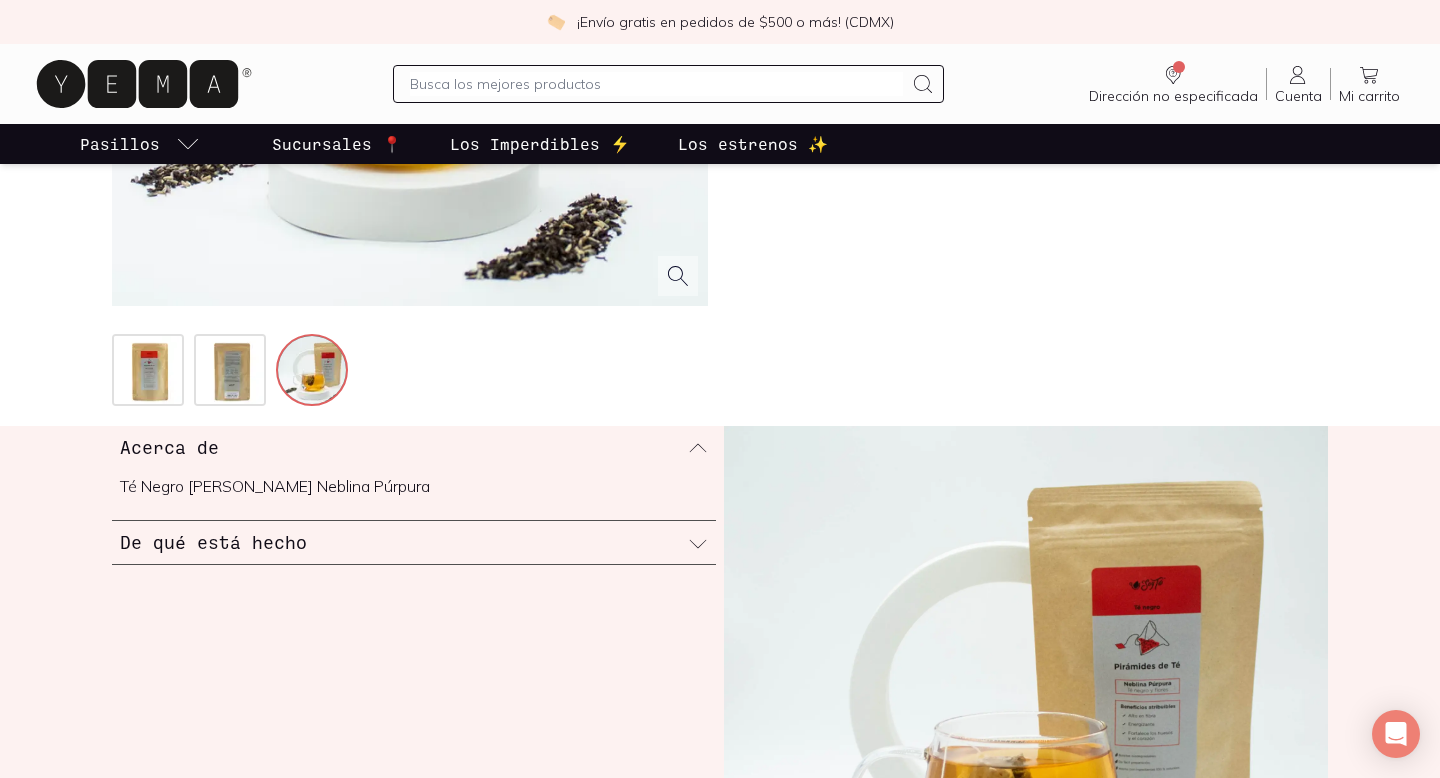 scroll, scrollTop: 524, scrollLeft: 0, axis: vertical 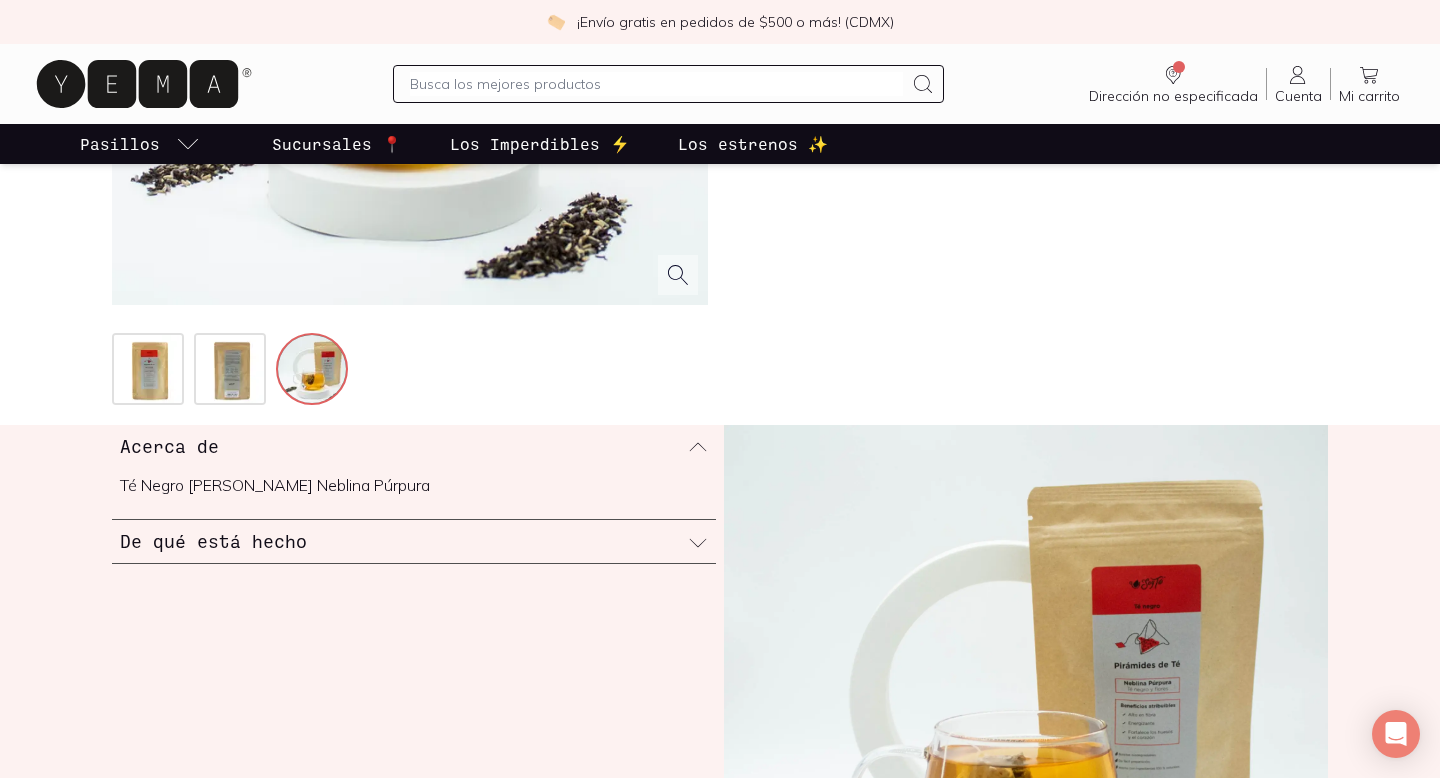 click on "De qué está hecho" at bounding box center [414, 541] 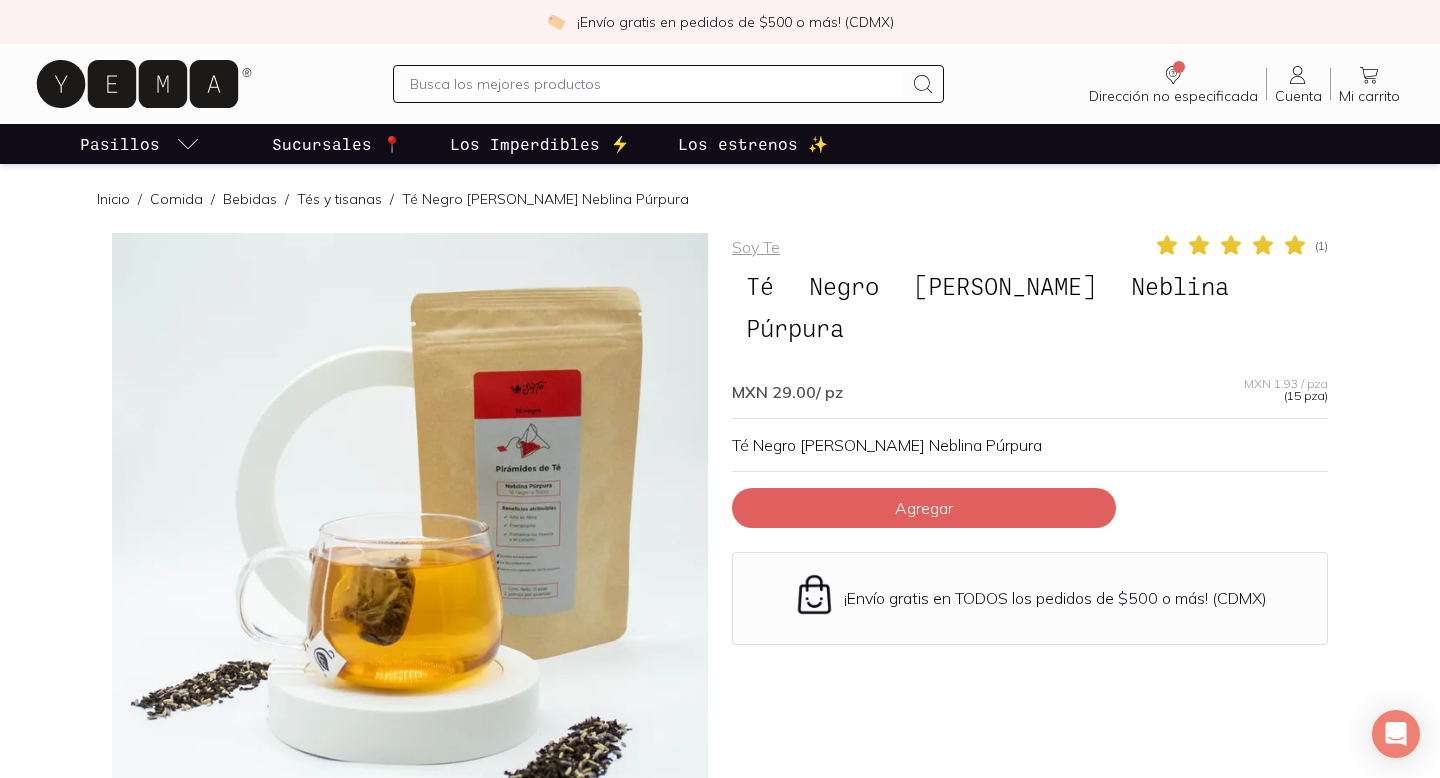 scroll, scrollTop: 637, scrollLeft: 0, axis: vertical 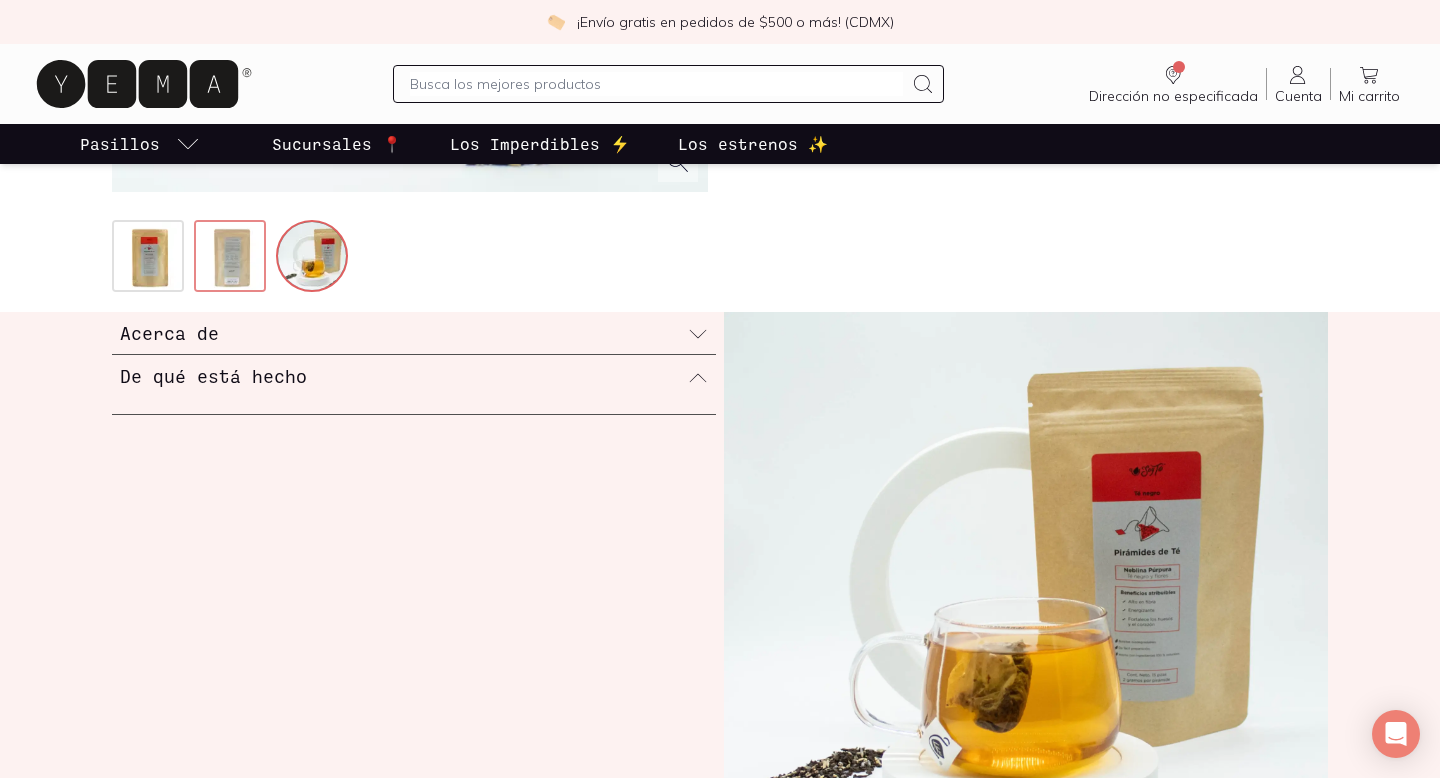 click at bounding box center (232, 258) 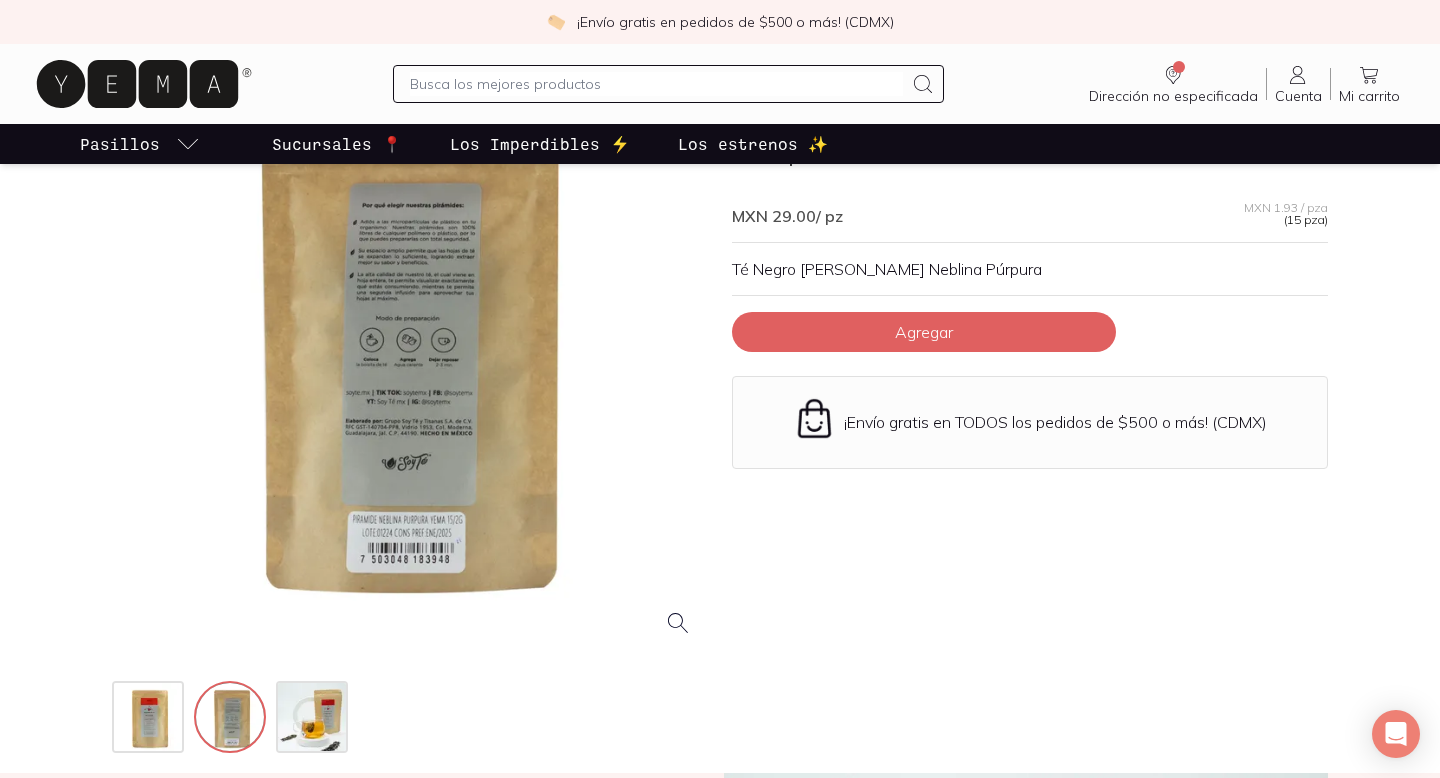 scroll, scrollTop: 0, scrollLeft: 0, axis: both 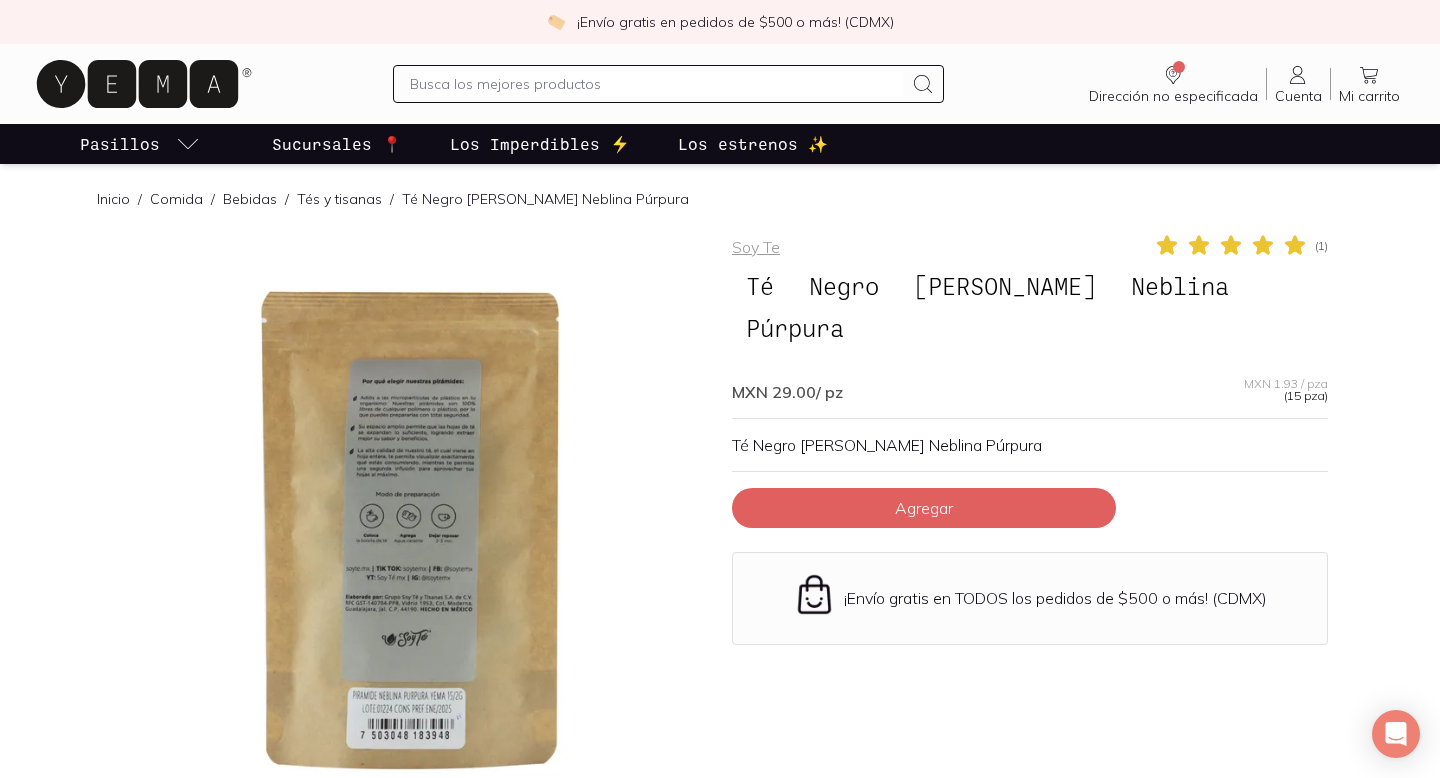 click at bounding box center (410, 531) 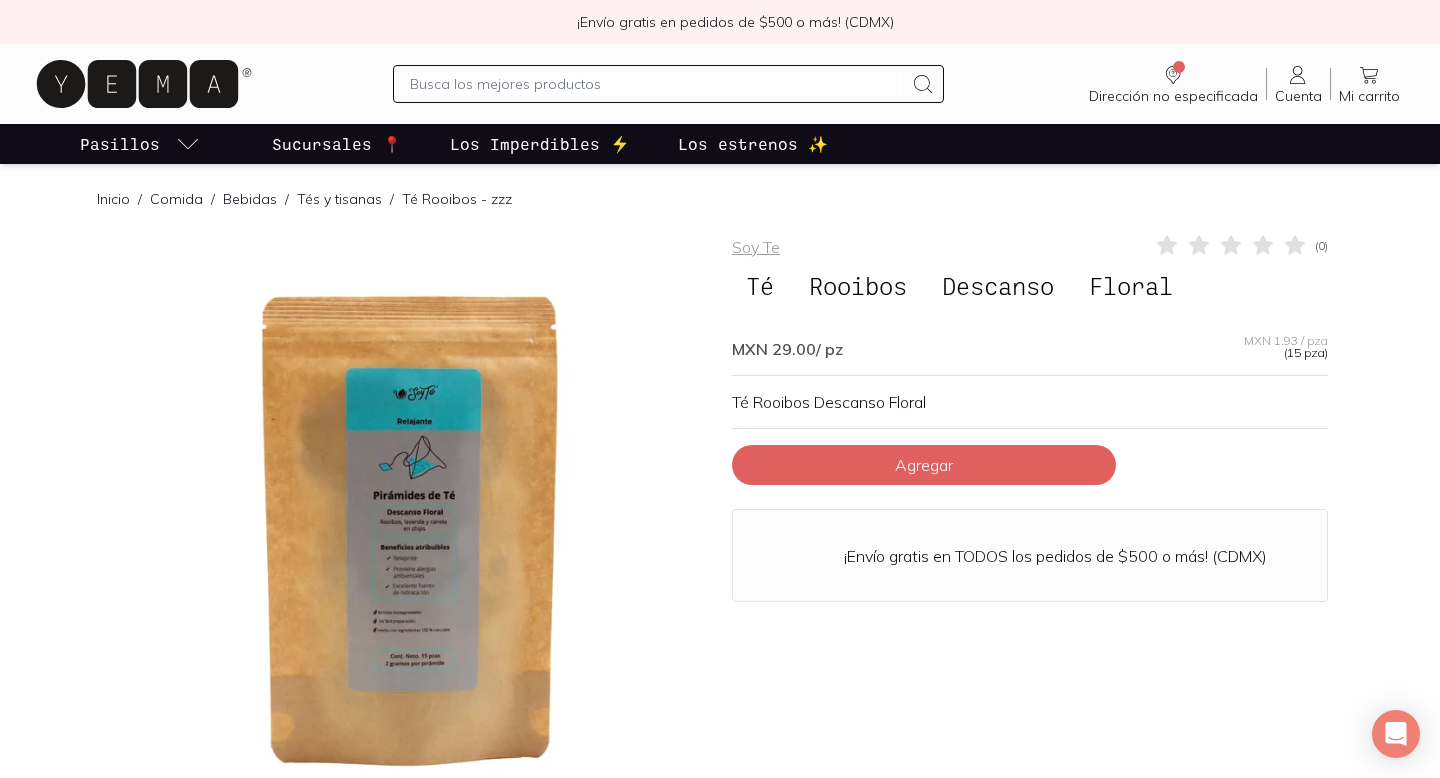 scroll, scrollTop: 0, scrollLeft: 0, axis: both 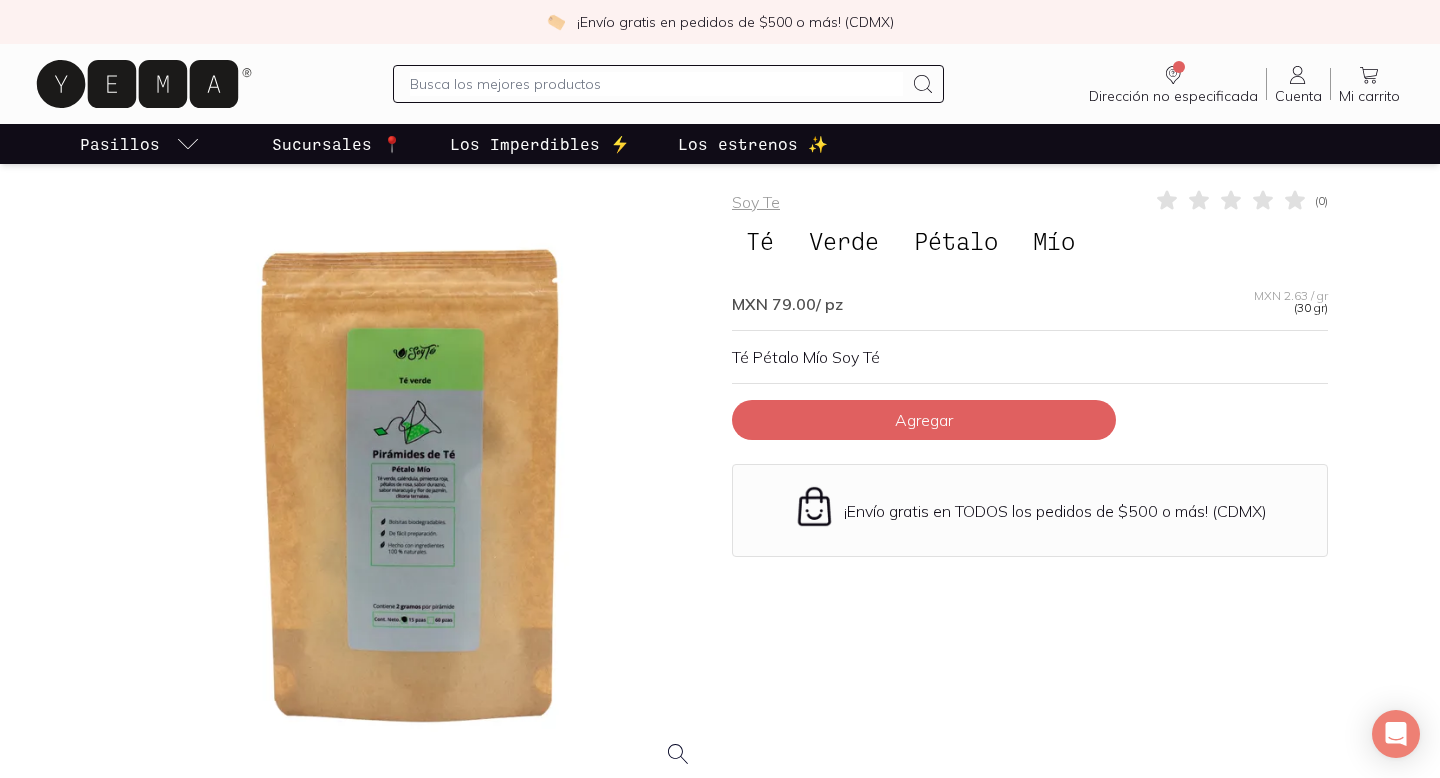 click at bounding box center (410, 486) 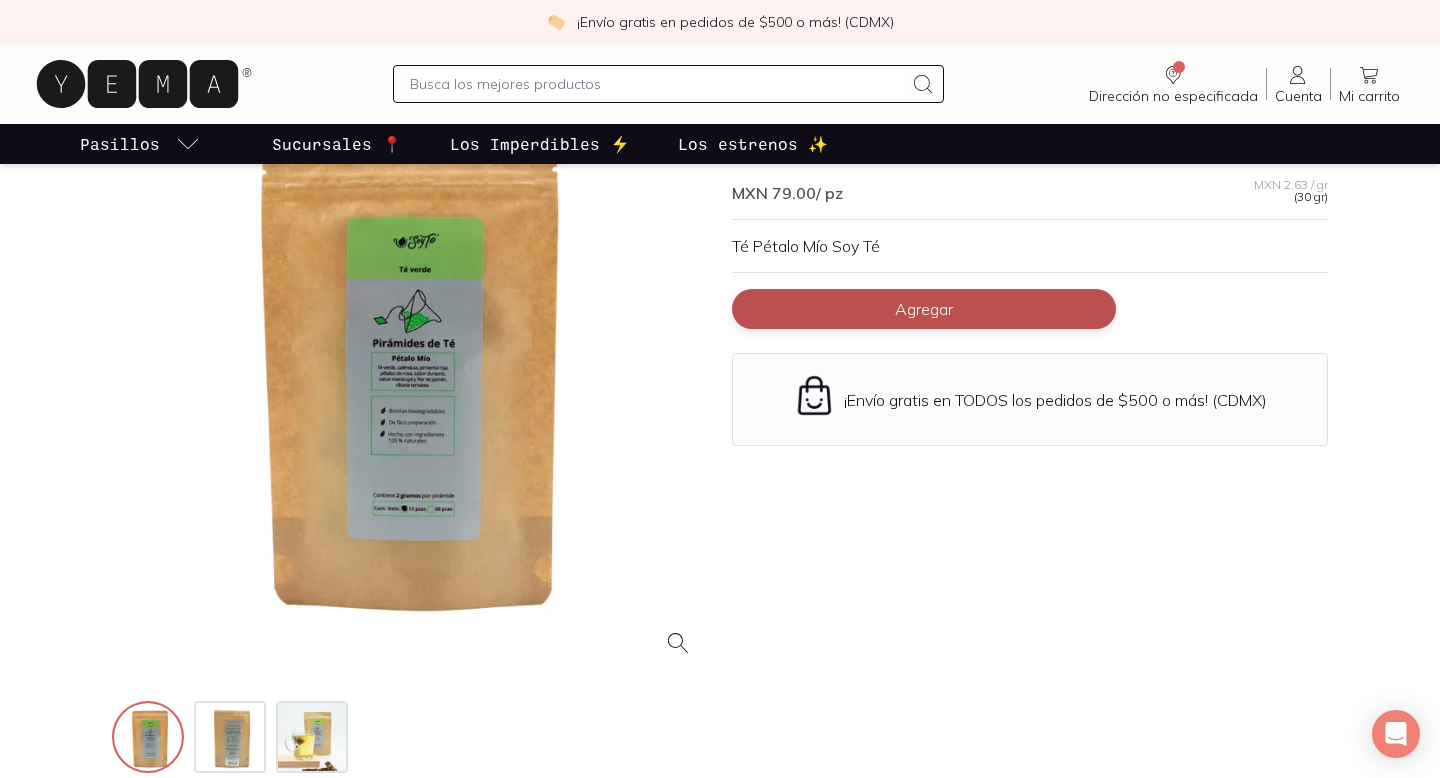 click on "Agregar" at bounding box center [924, 309] 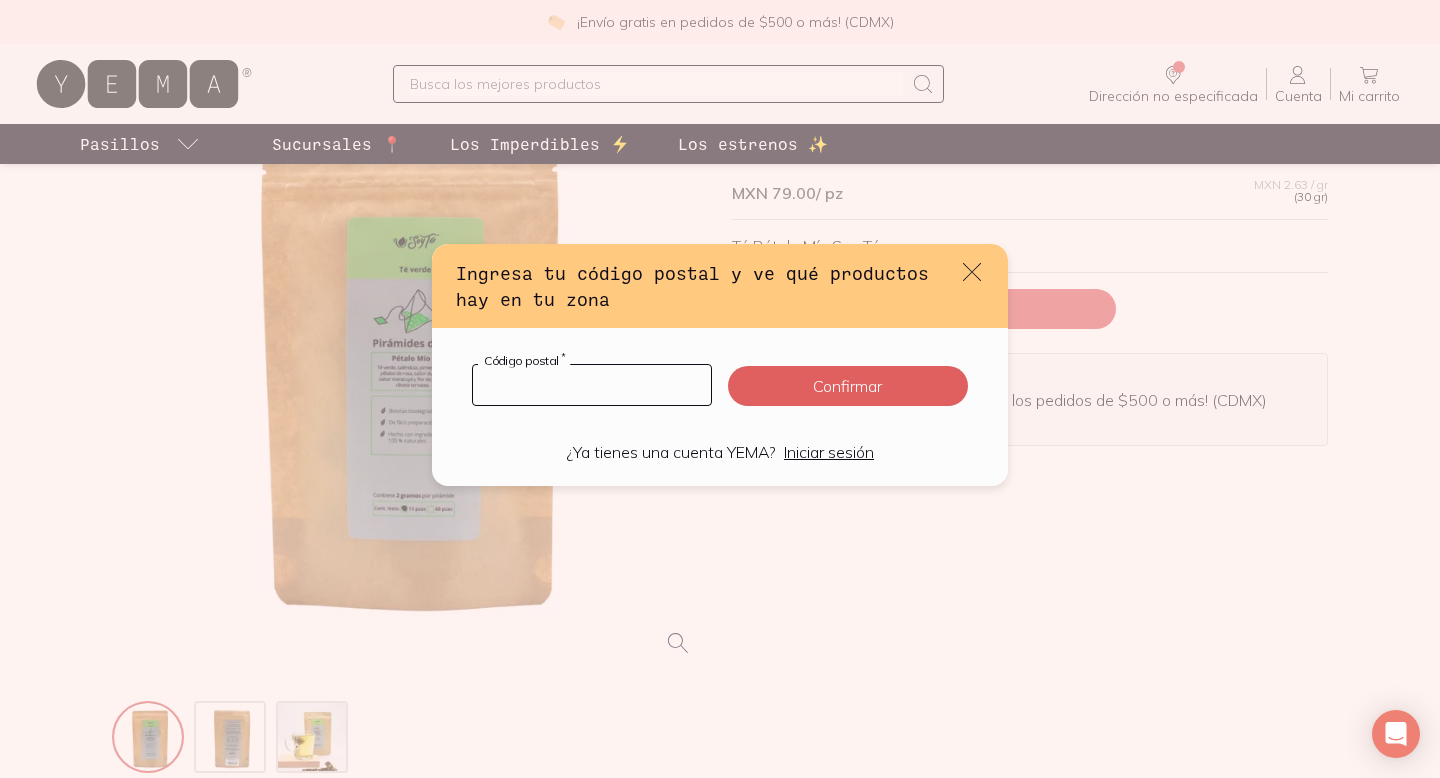click at bounding box center (592, 385) 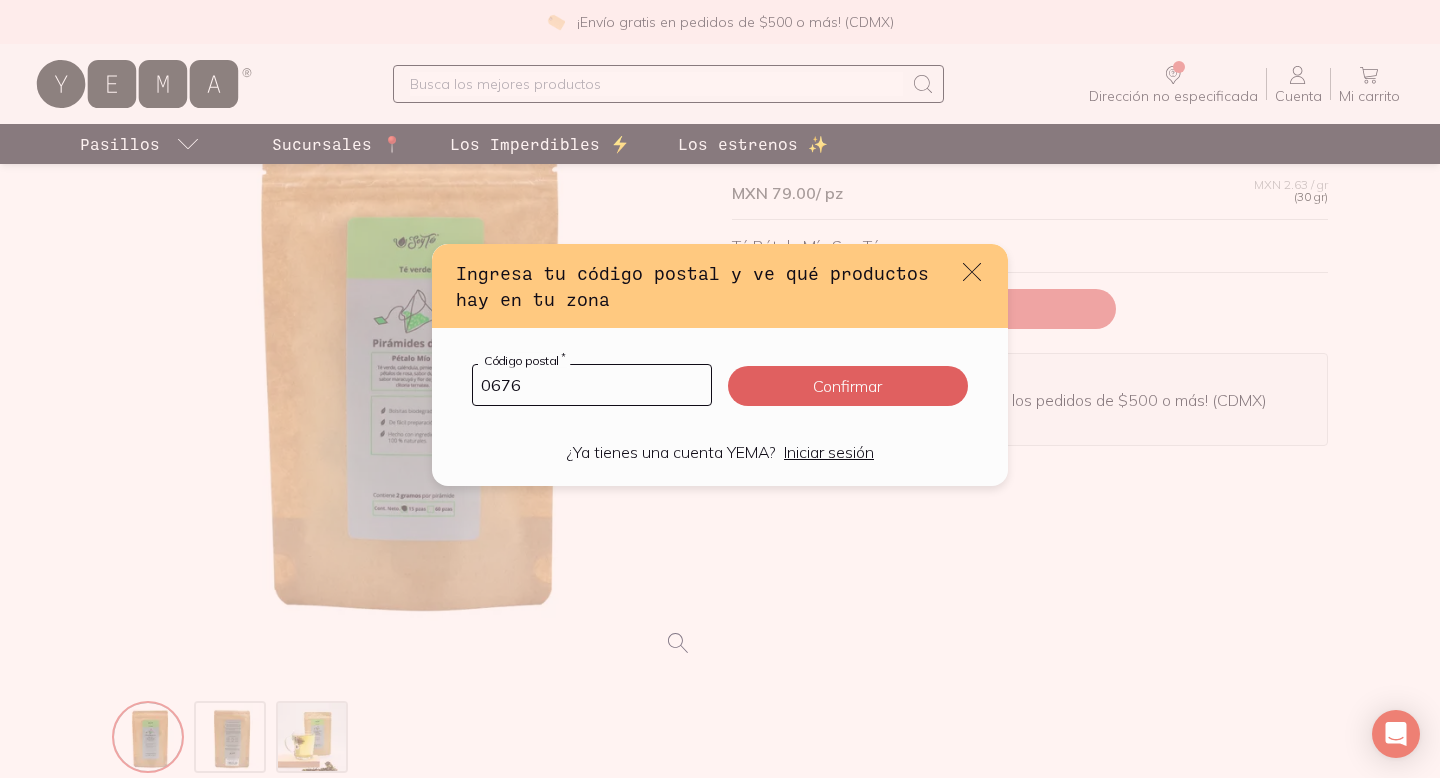 type on "06760" 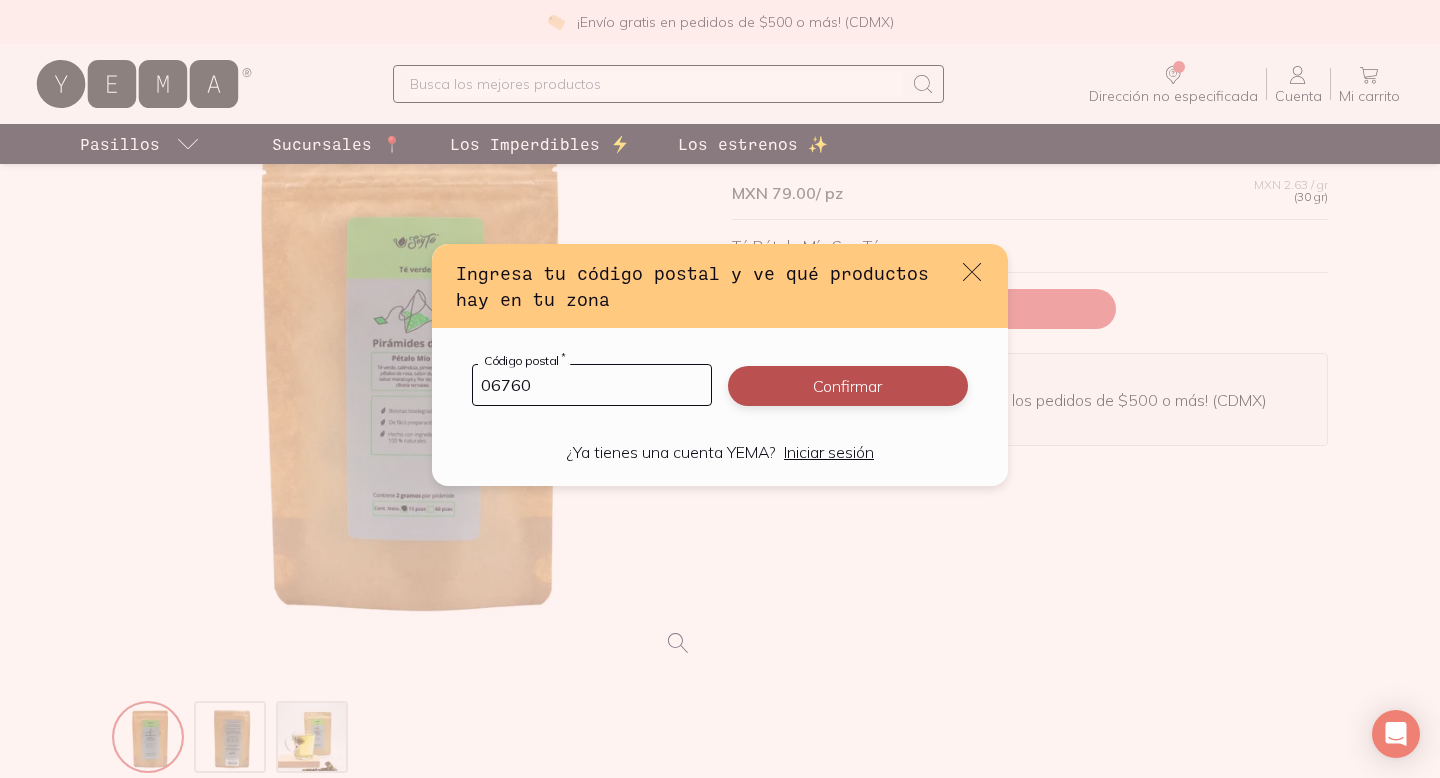 click on "Confirmar" at bounding box center (848, 386) 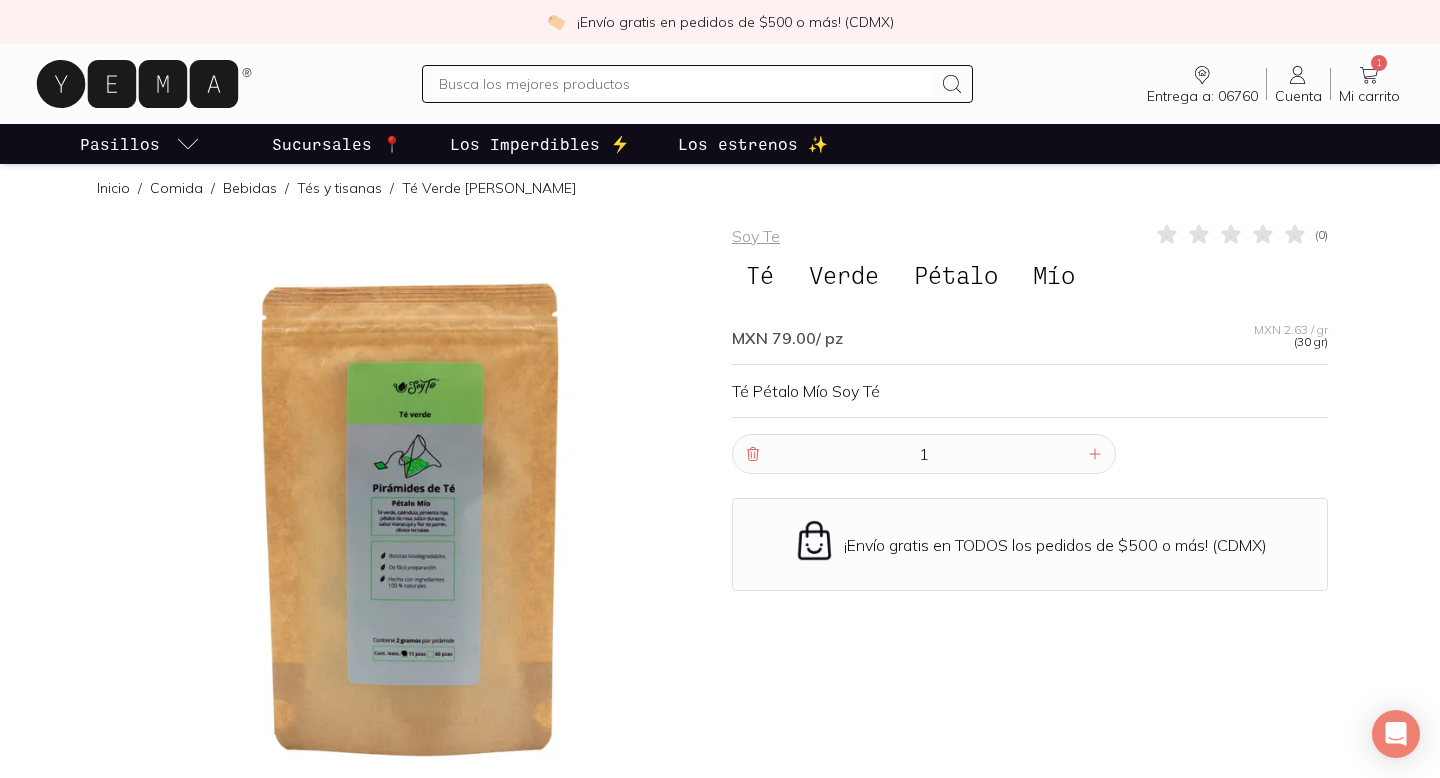 scroll, scrollTop: 0, scrollLeft: 0, axis: both 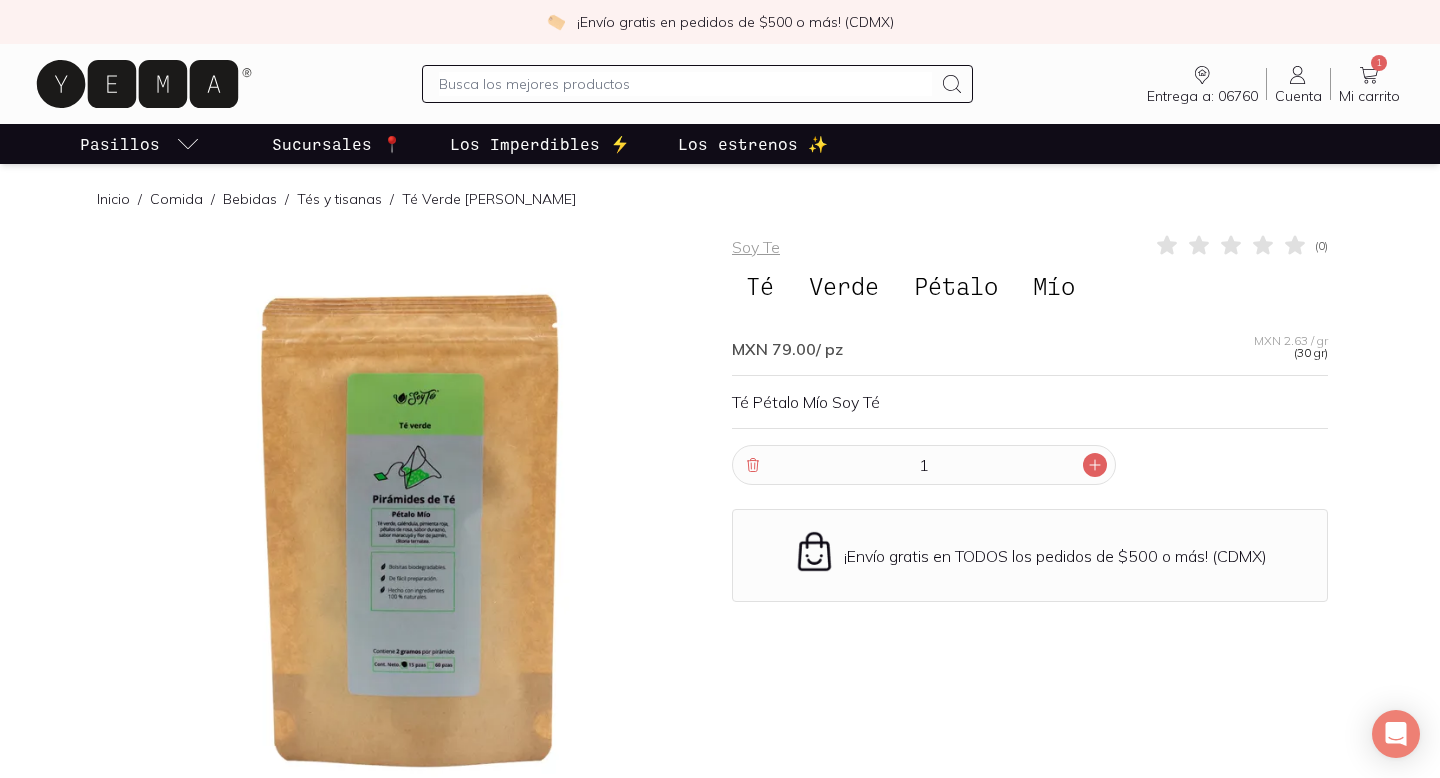 click 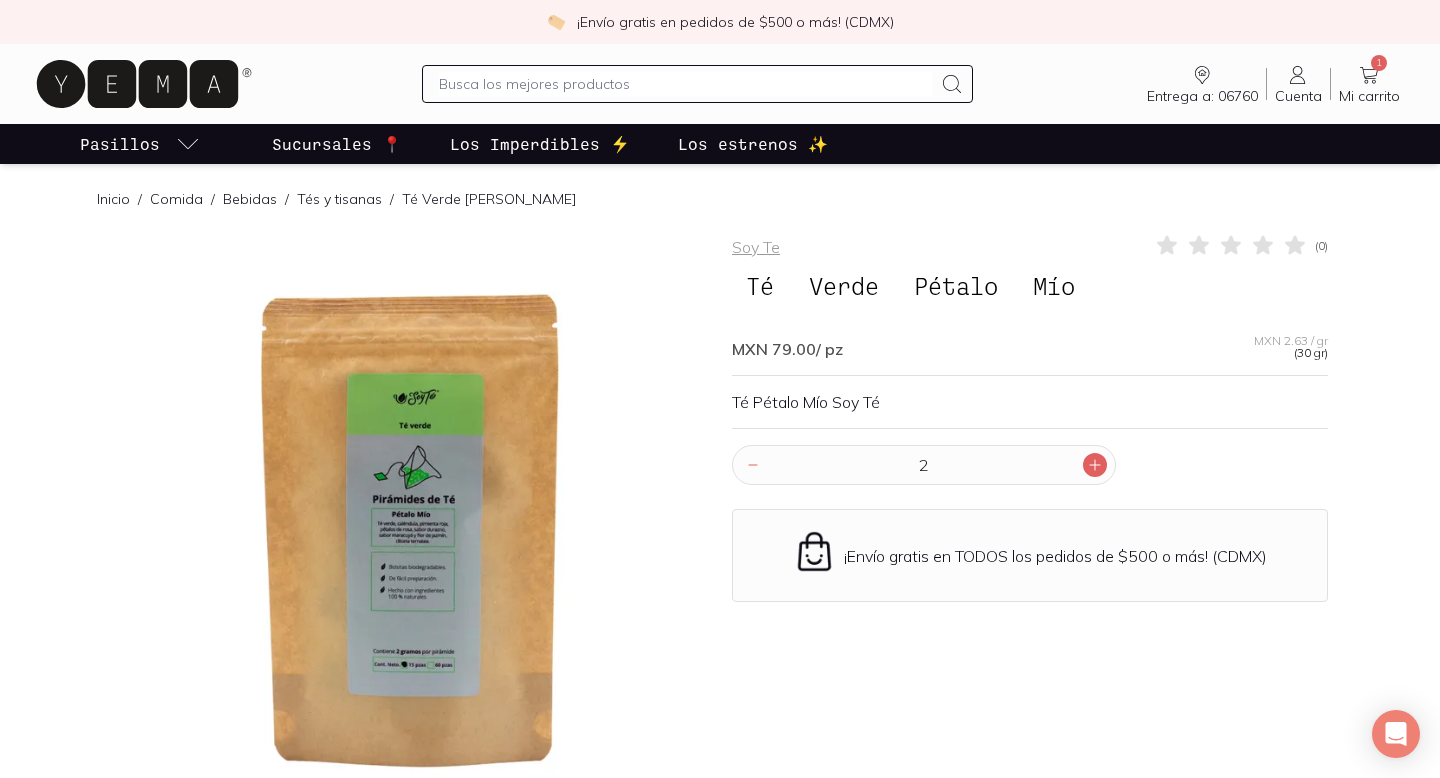 click 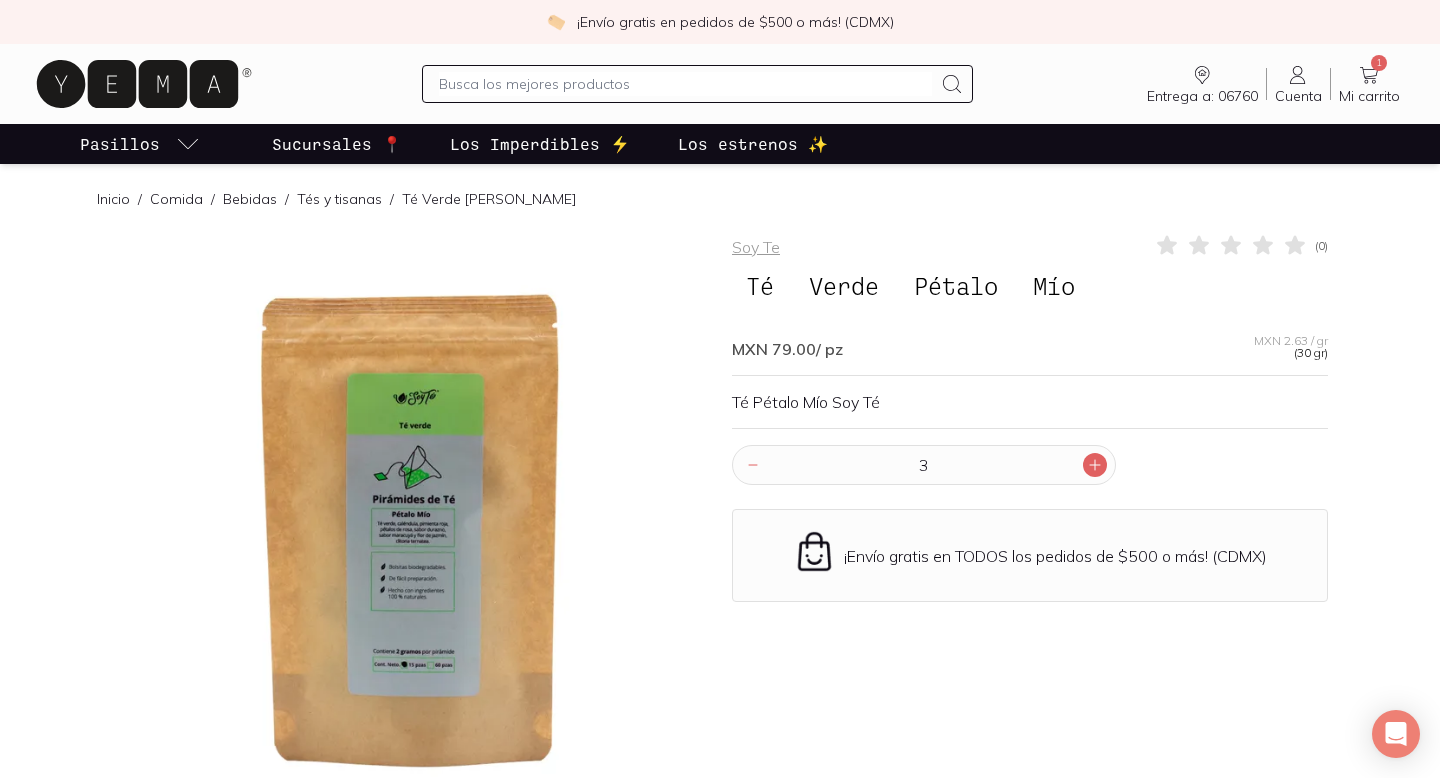 click 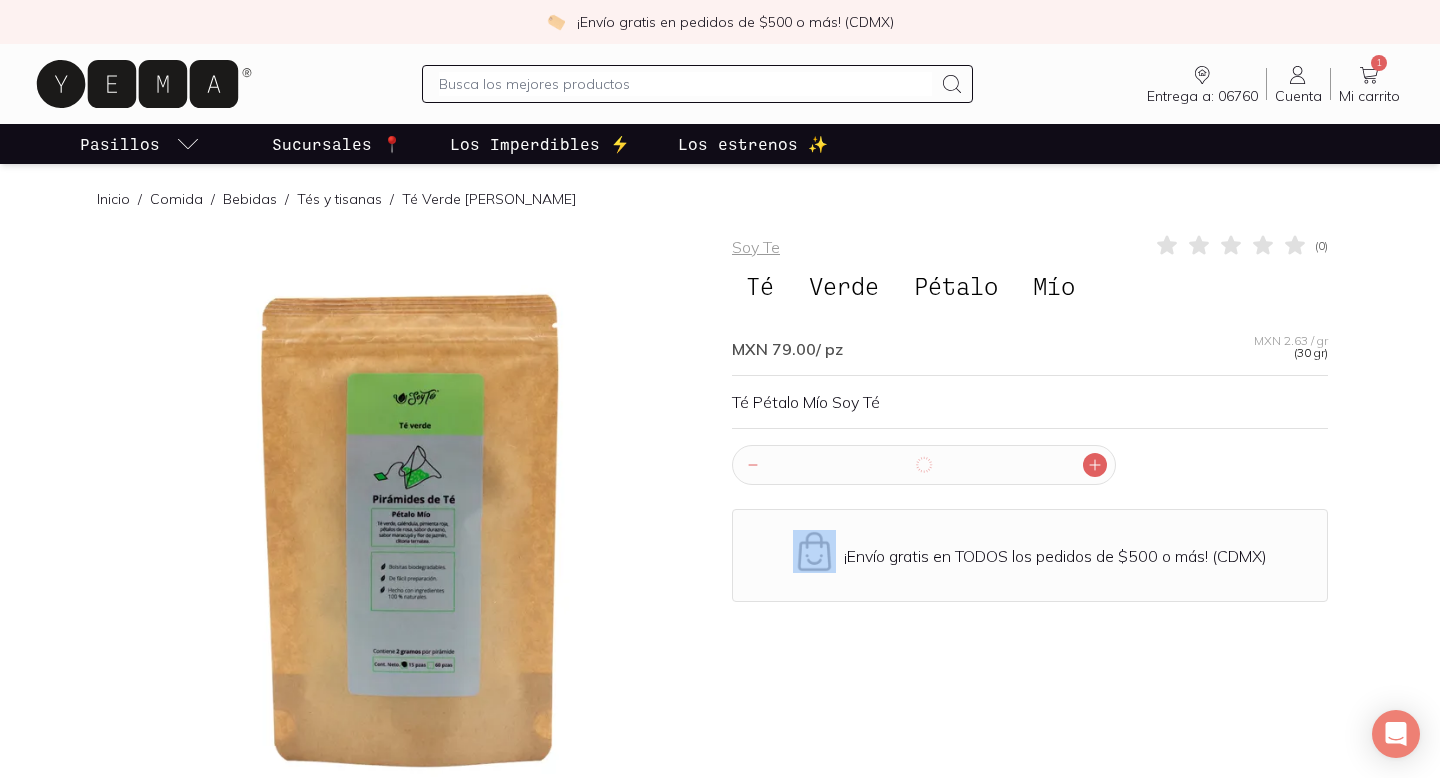 click 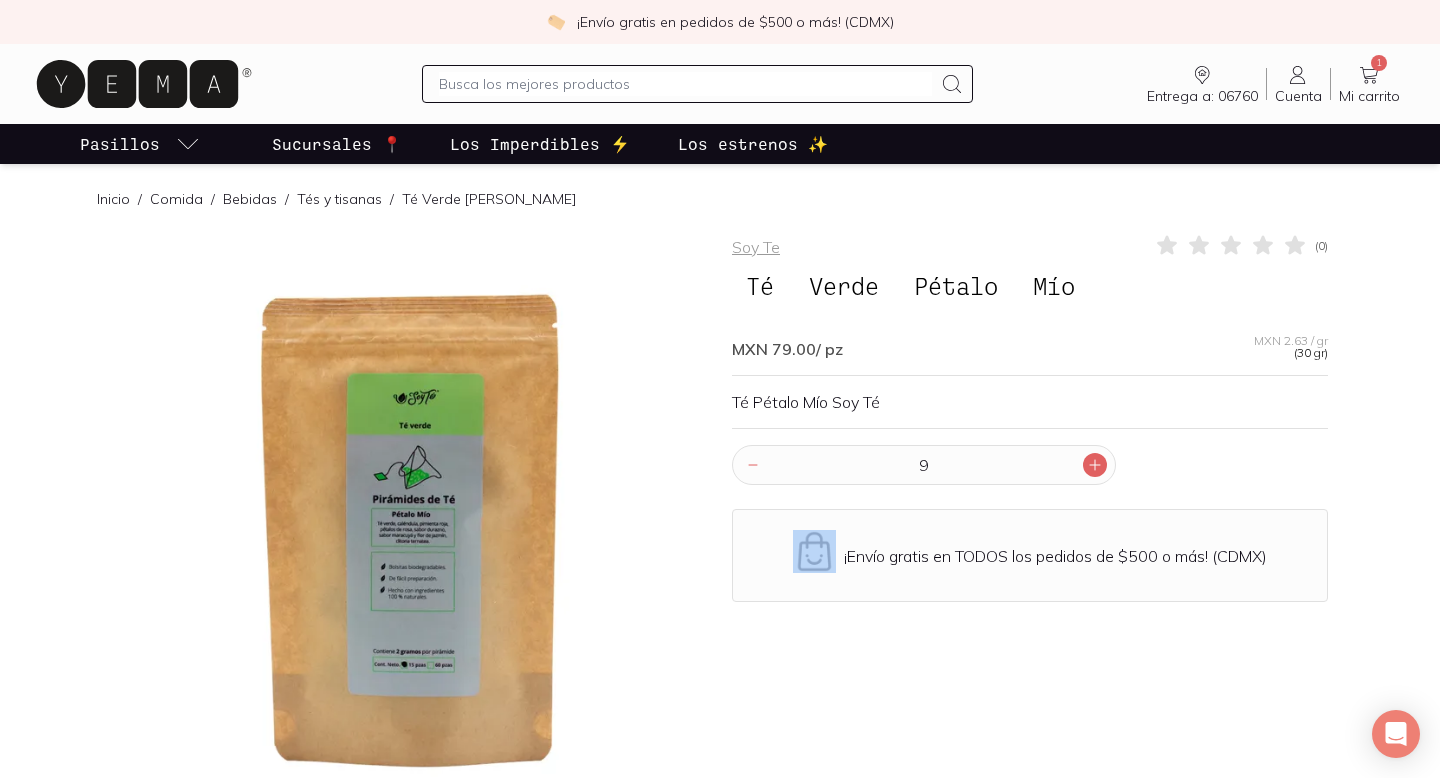 click 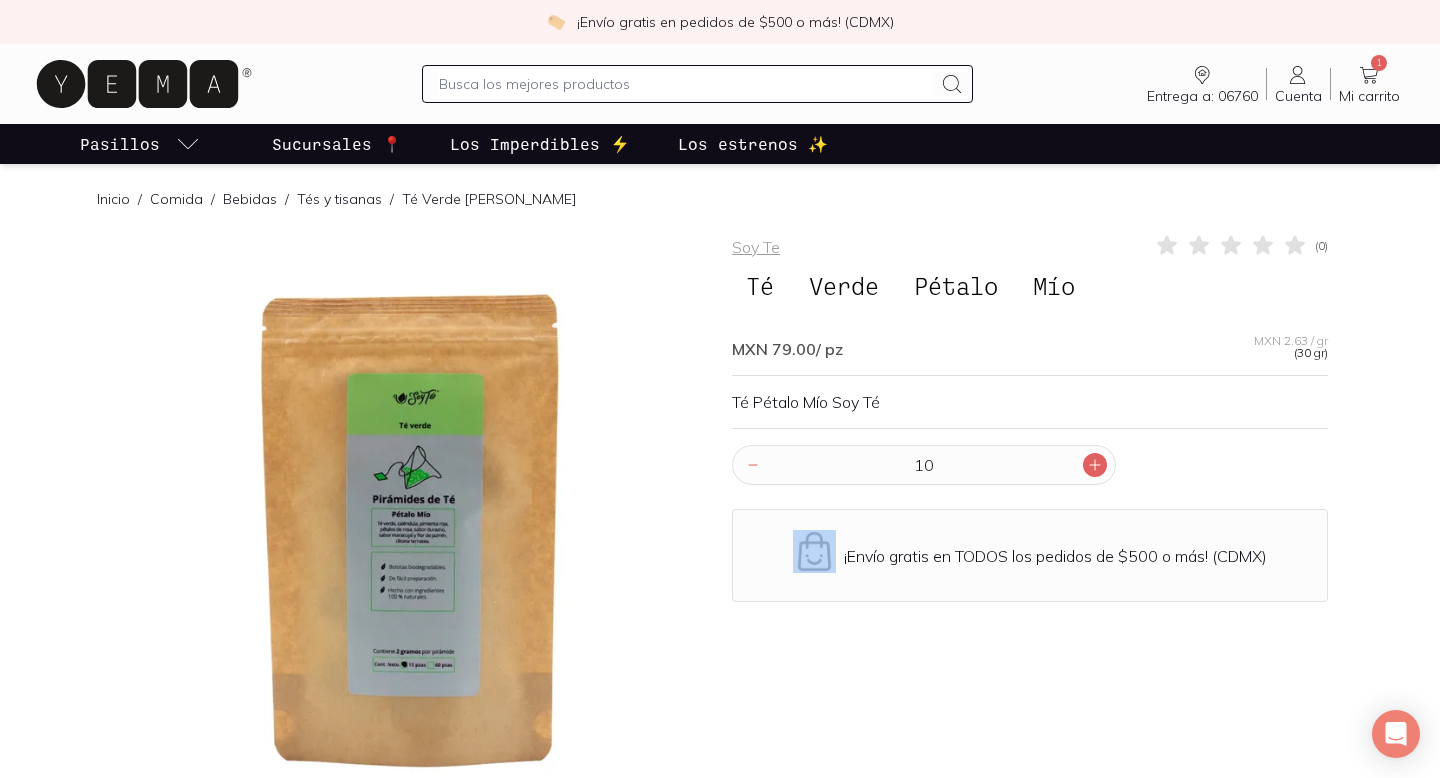 click 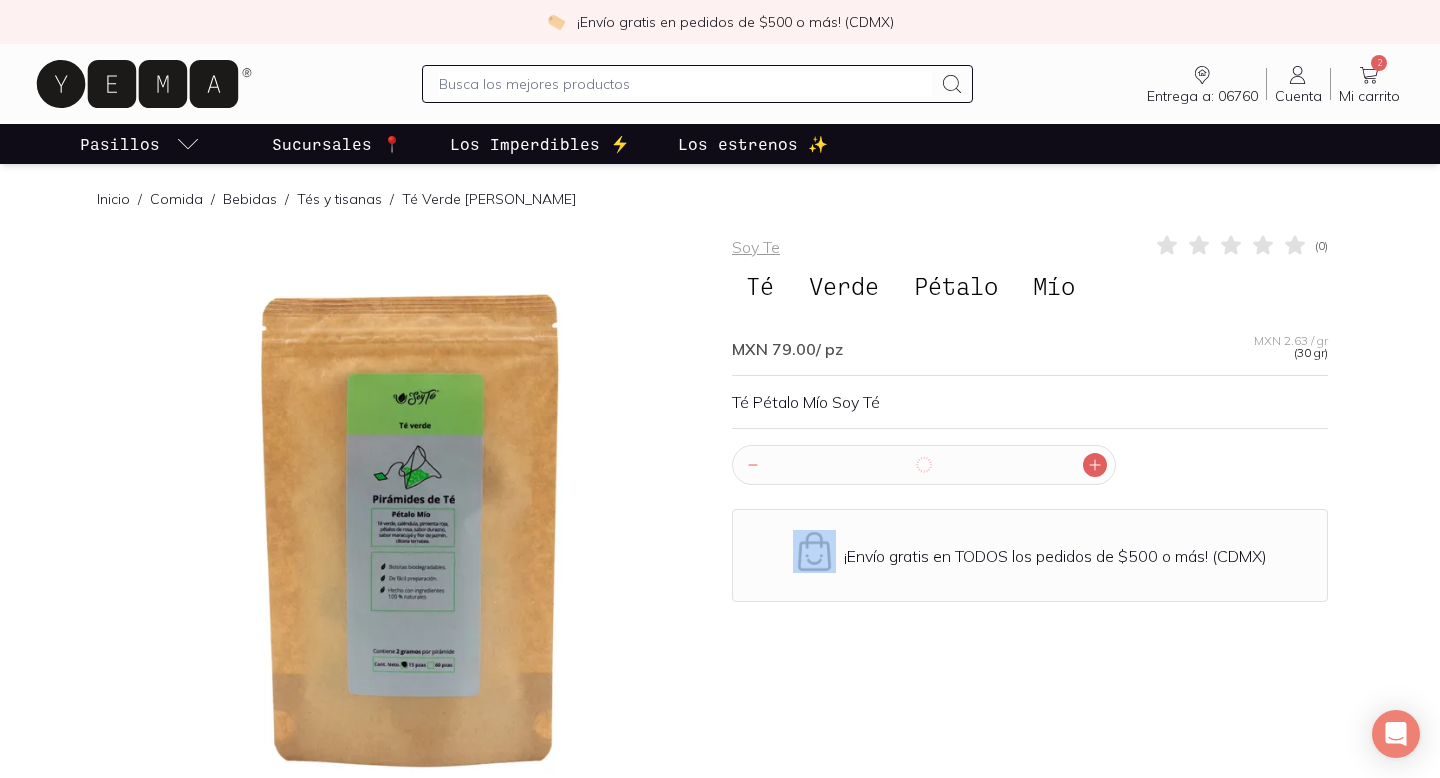click 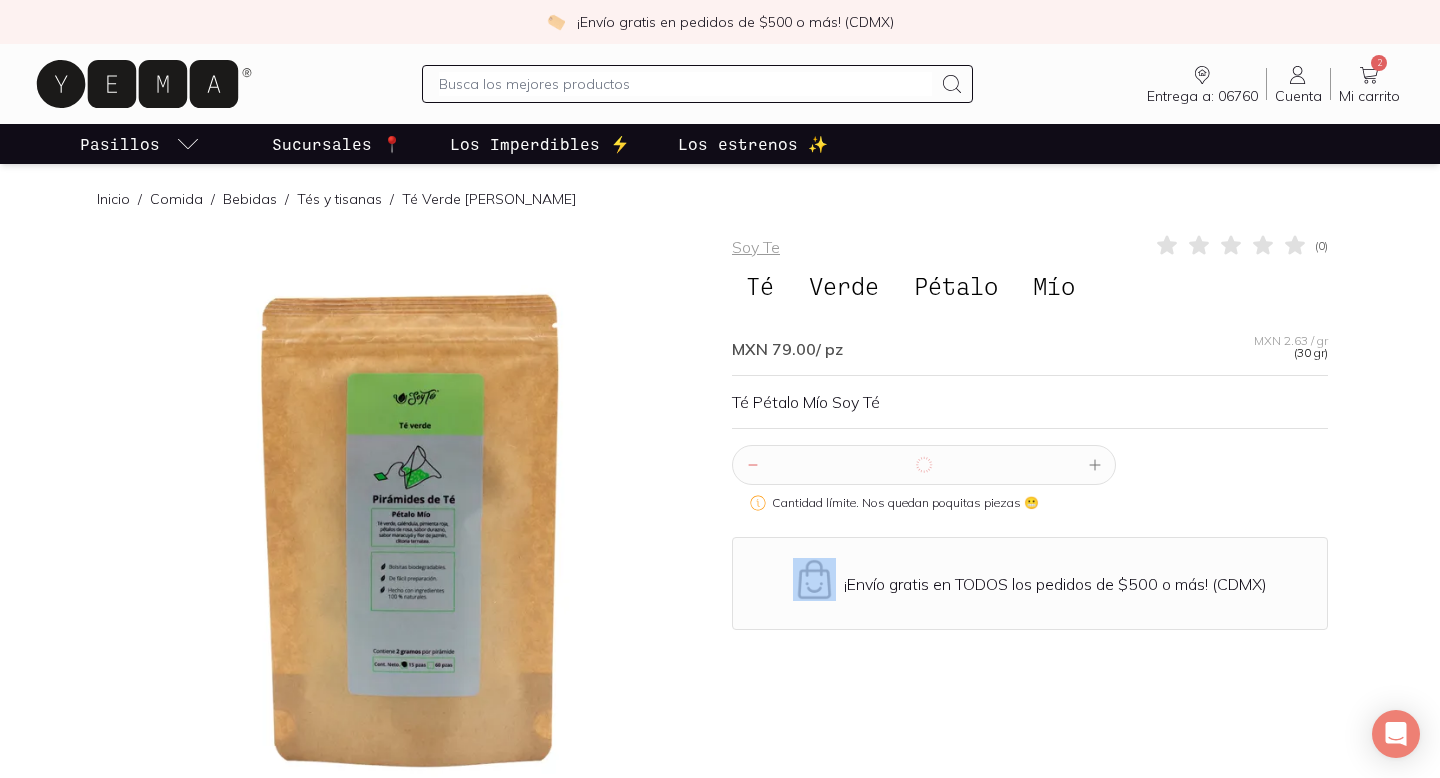 click 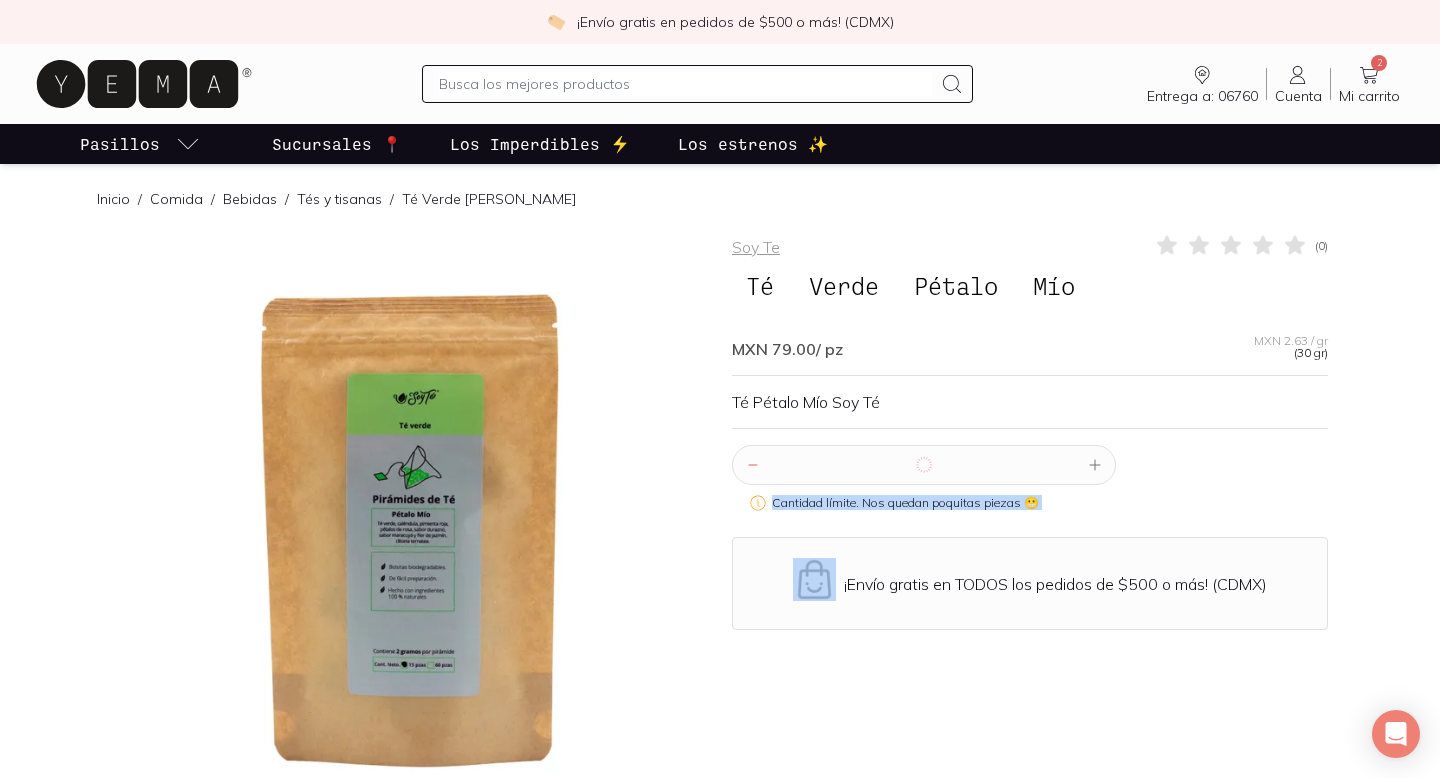 click 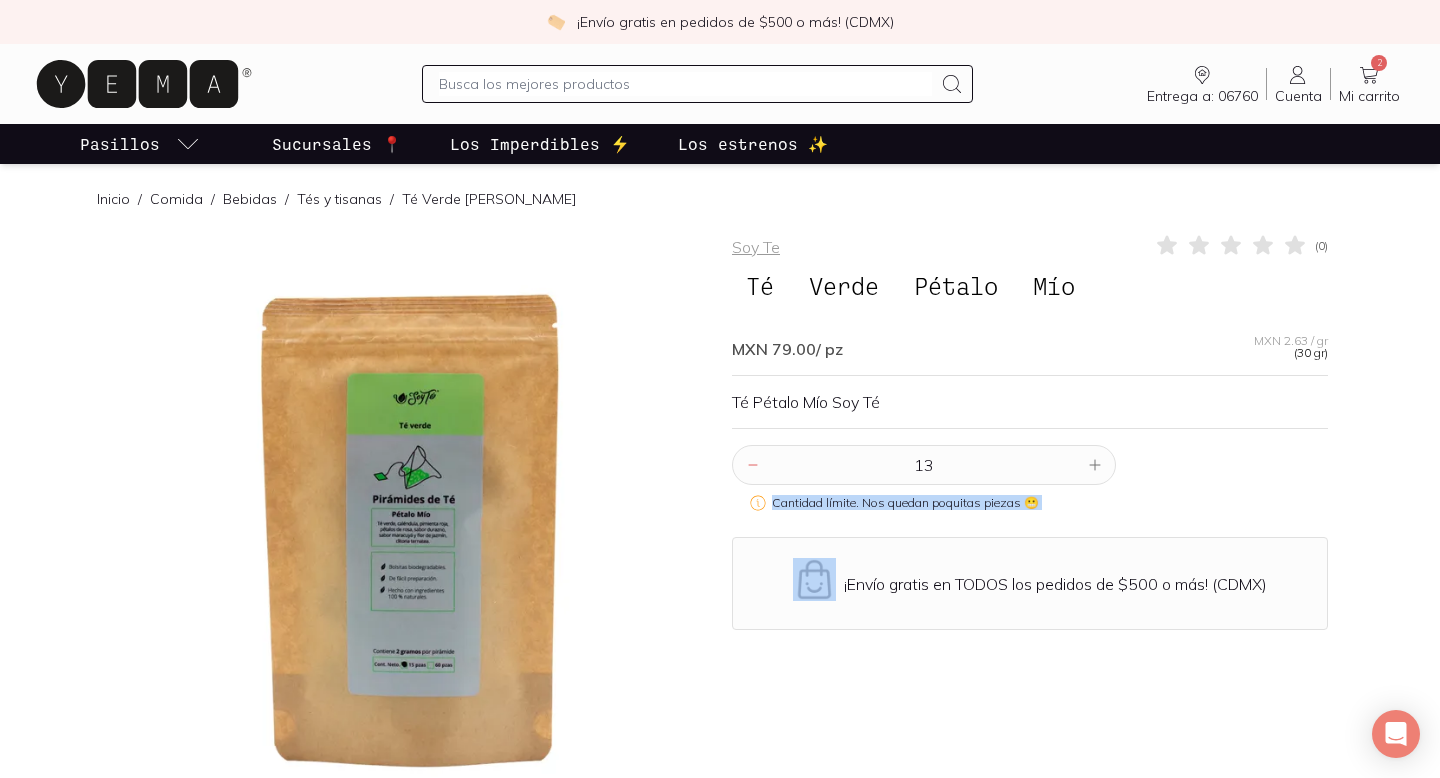 click 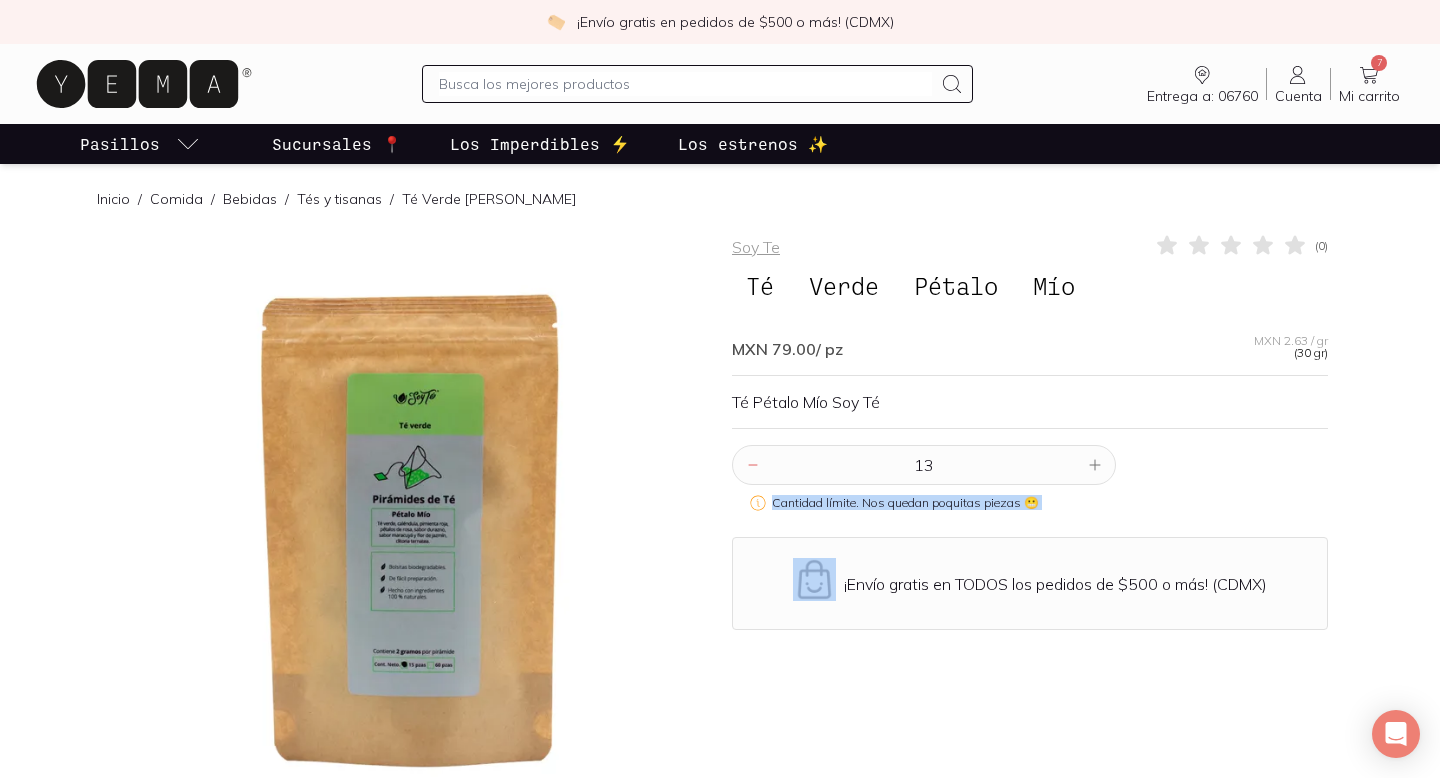 click on "Soy Te ( 0 ) Té   Verde   Pétalo   Mío   MXN 79.00  / pz MXN 2.63 / gr (30 gr) Té Pétalo Mío Soy Té 13 Cantidad límite. Nos quedan poquitas piezas 😬 ¡Envío gratis en TODOS los pedidos de $500 o más! (CDMX)" at bounding box center (1030, 583) 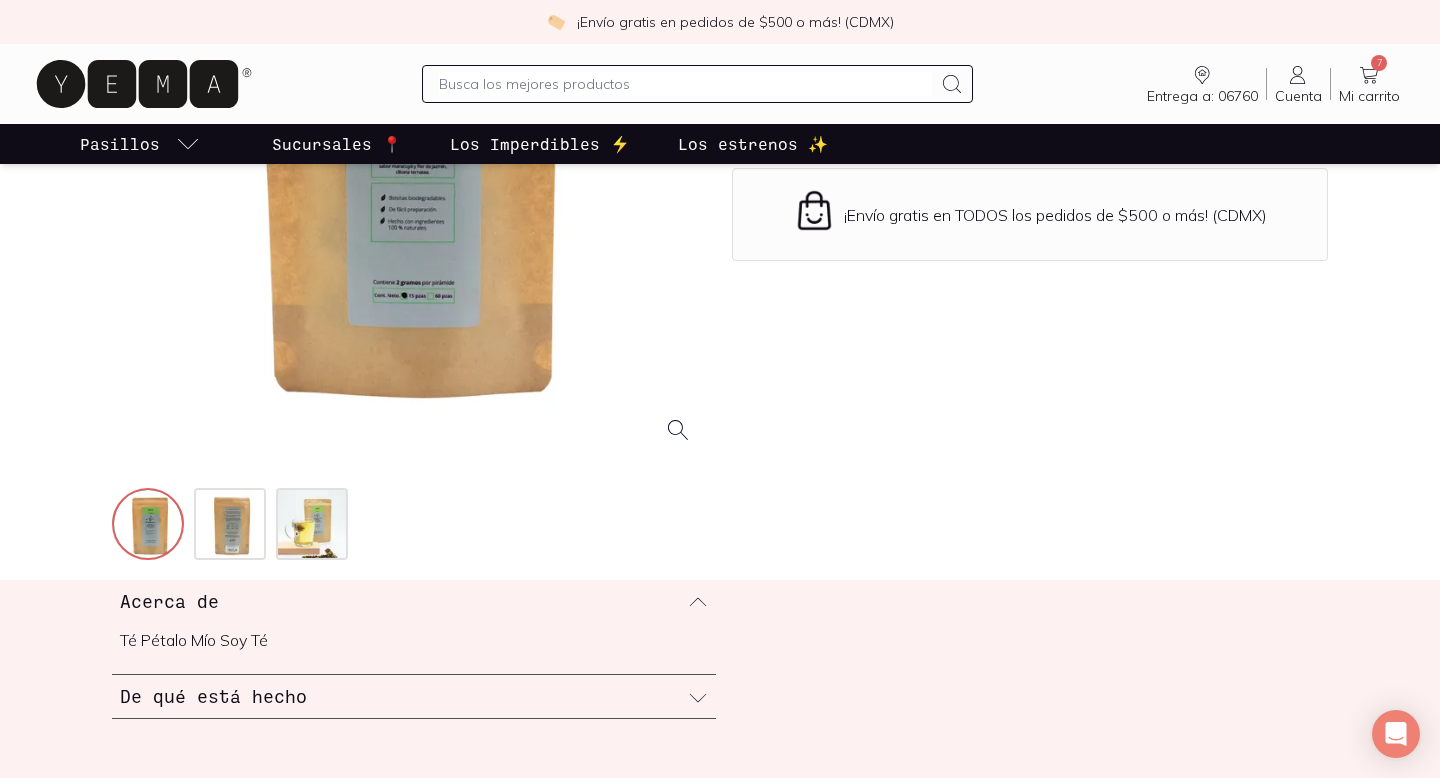 scroll, scrollTop: 391, scrollLeft: 0, axis: vertical 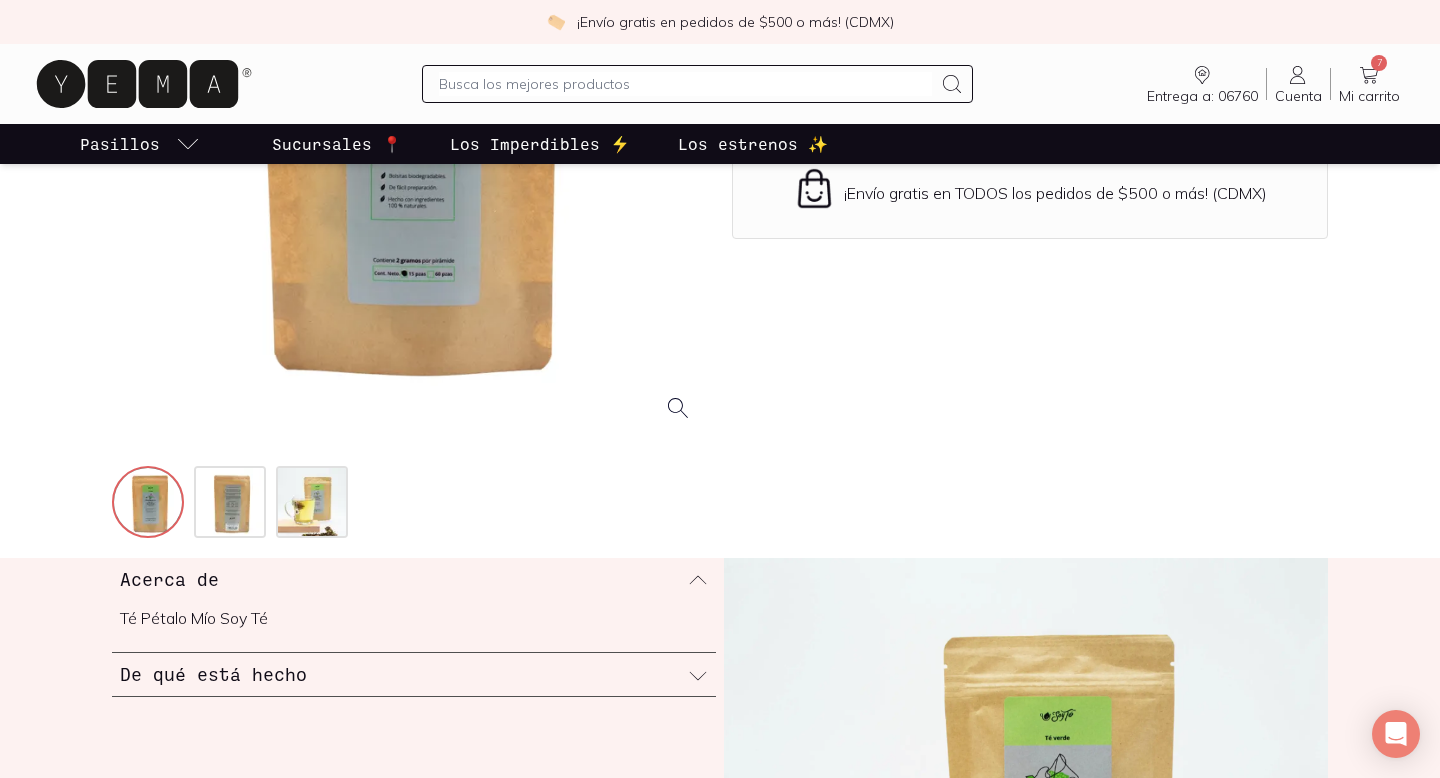 click at bounding box center (410, 140) 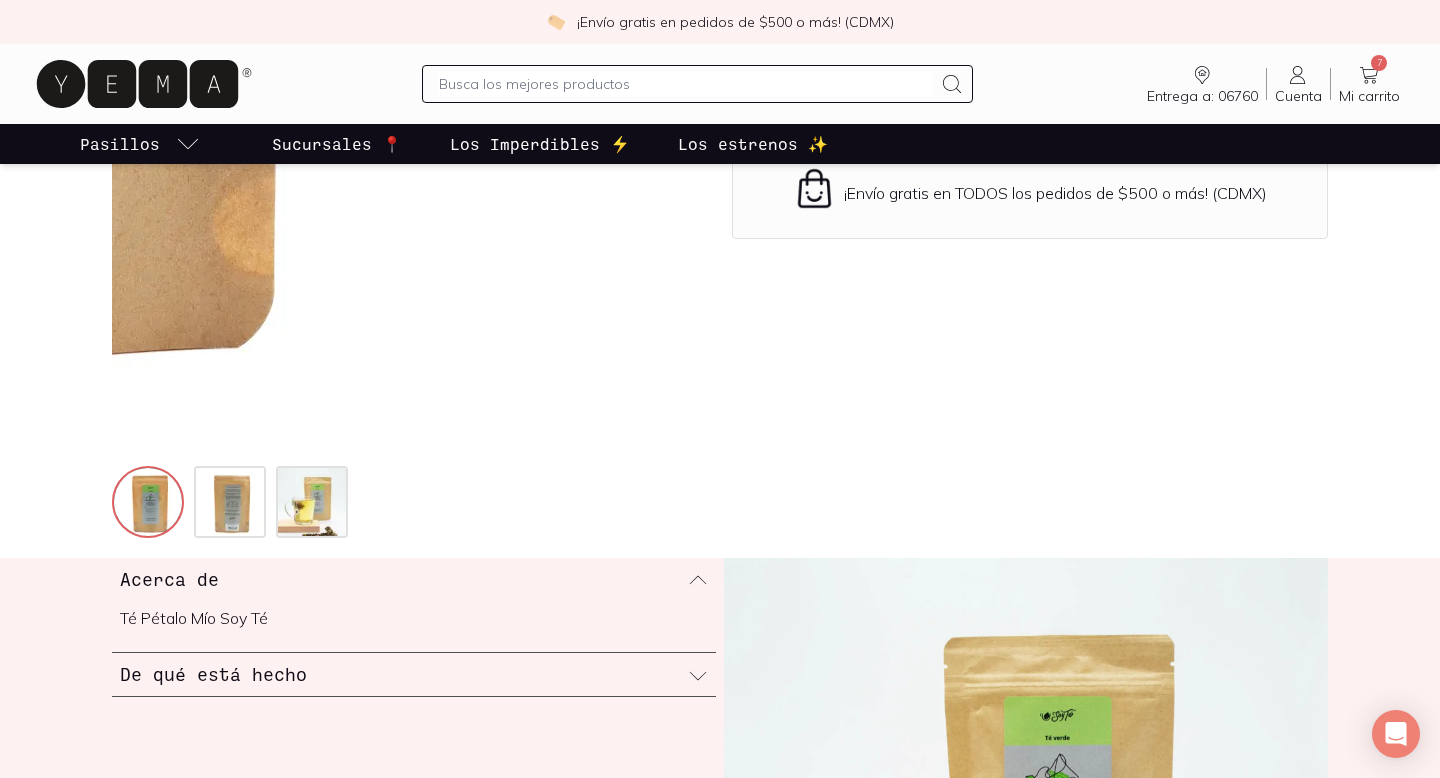click at bounding box center [-202, -423] 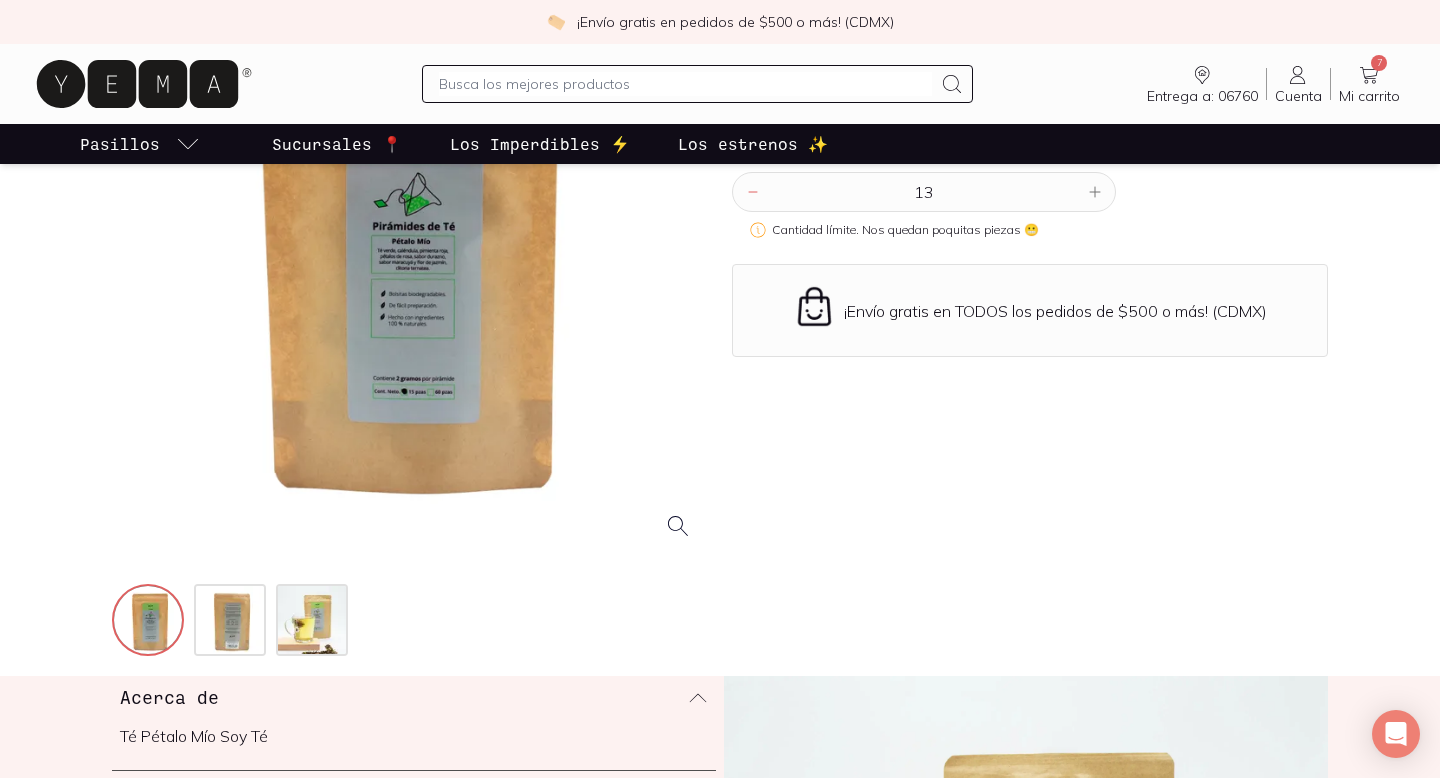 scroll, scrollTop: 269, scrollLeft: 0, axis: vertical 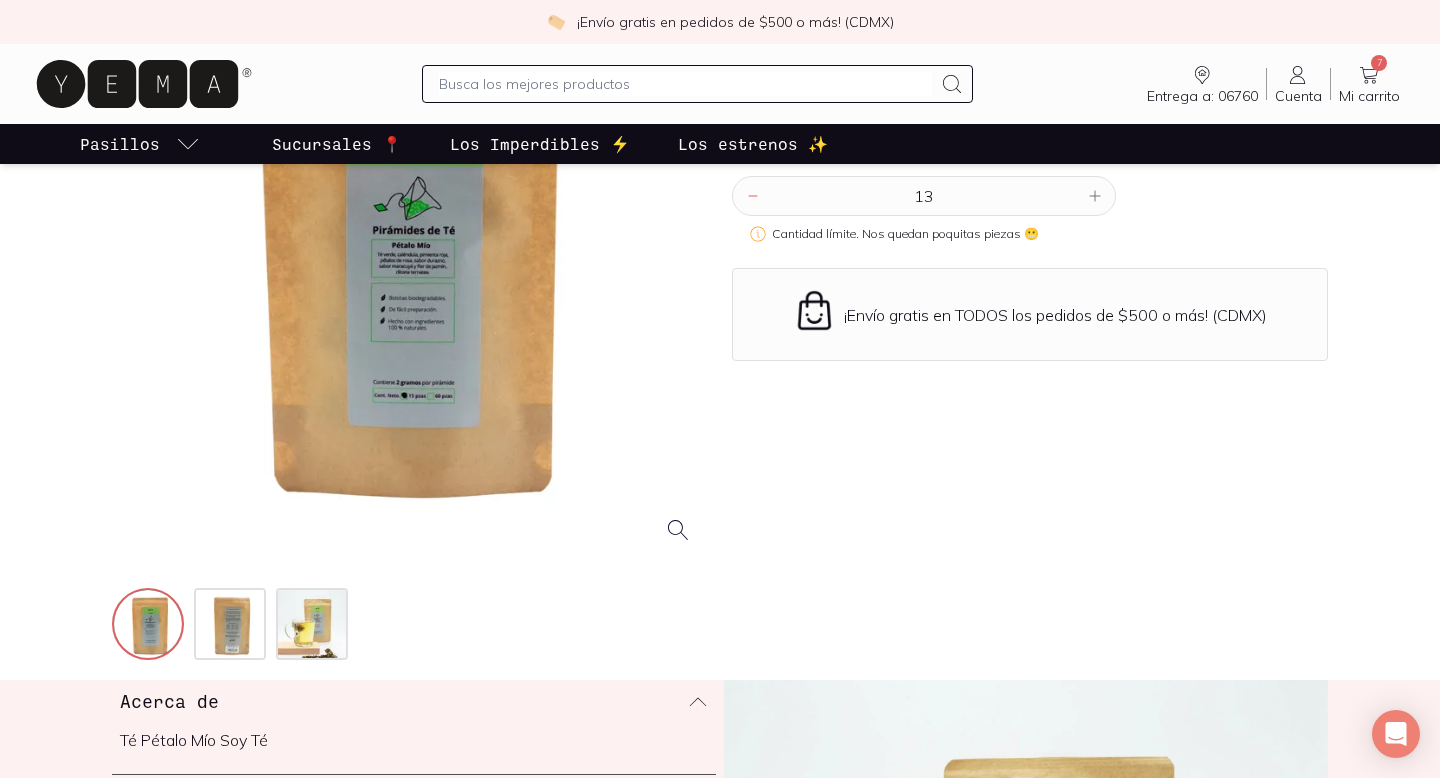 click at bounding box center [410, 262] 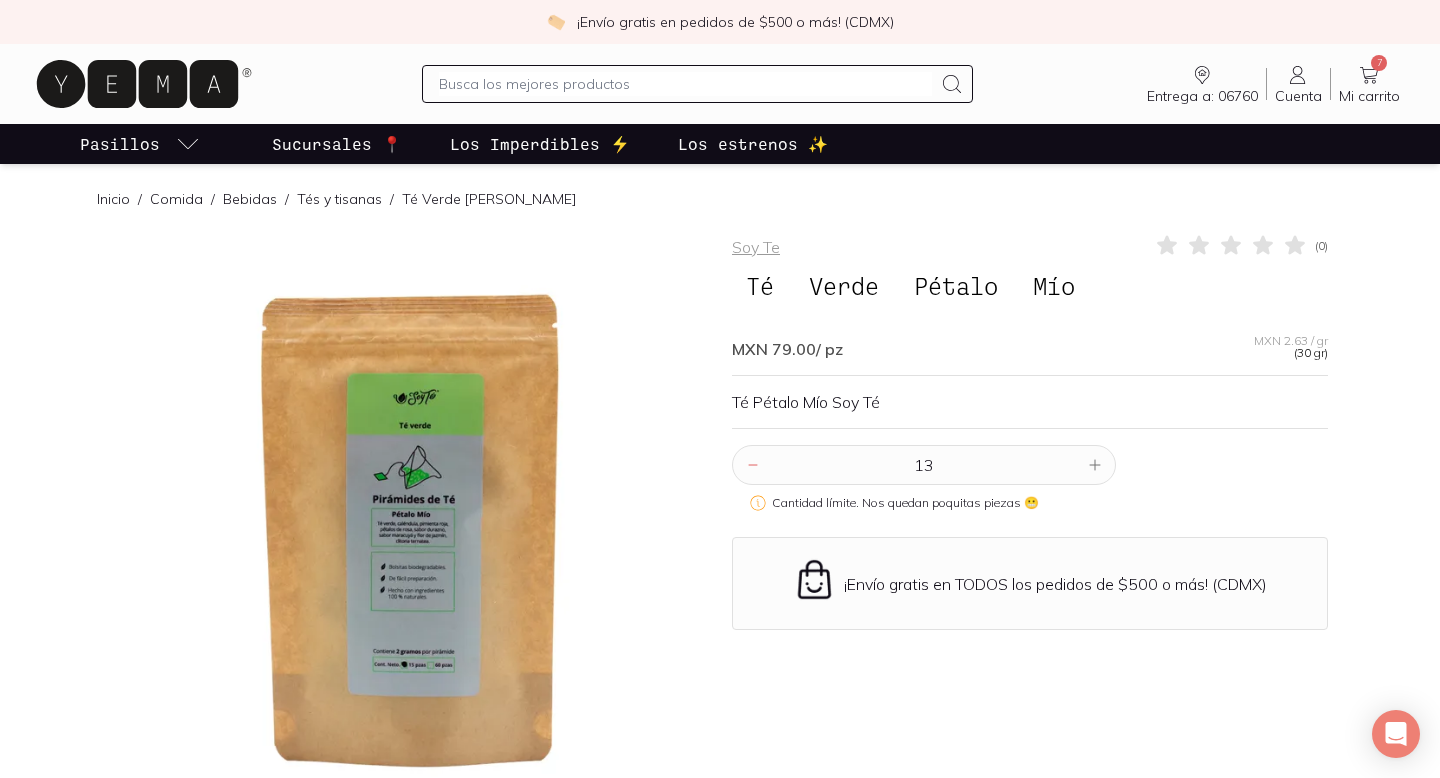 scroll, scrollTop: 183, scrollLeft: 0, axis: vertical 